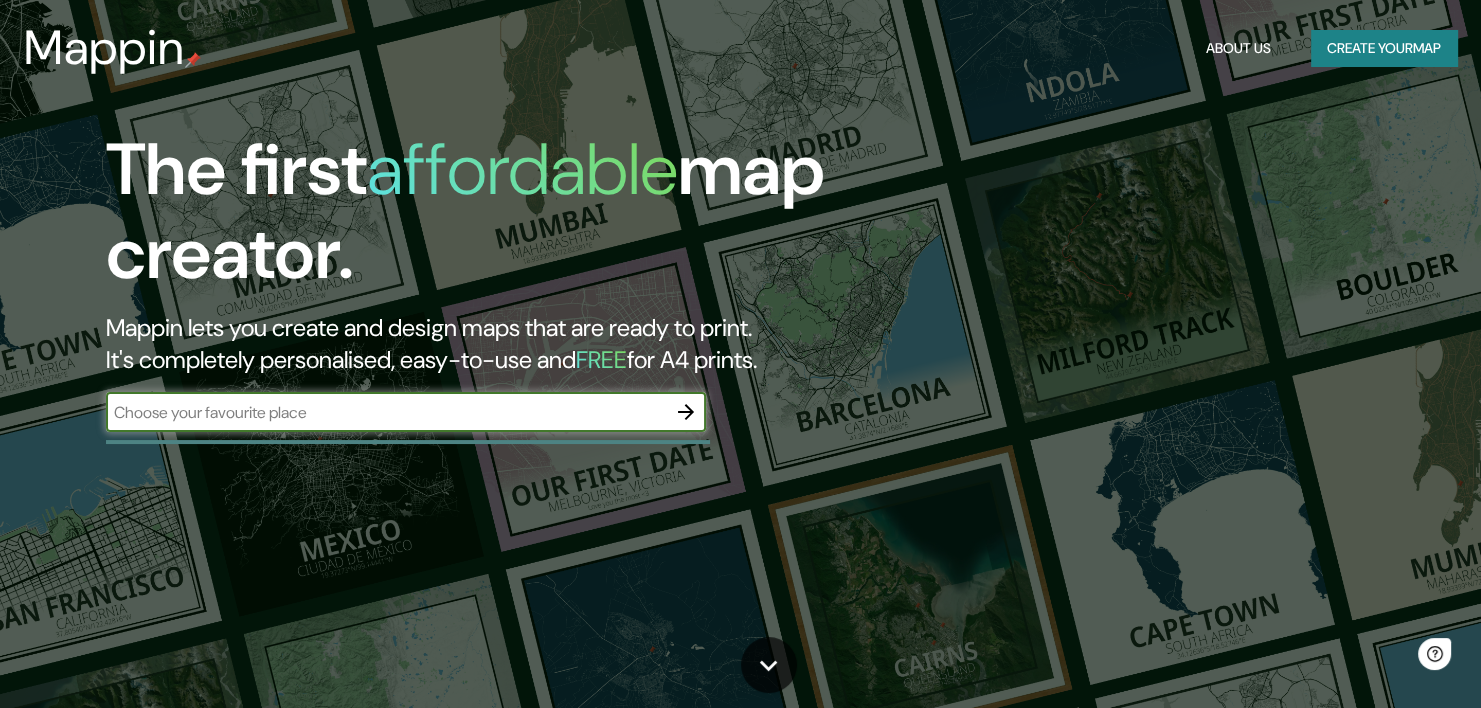 scroll, scrollTop: 0, scrollLeft: 0, axis: both 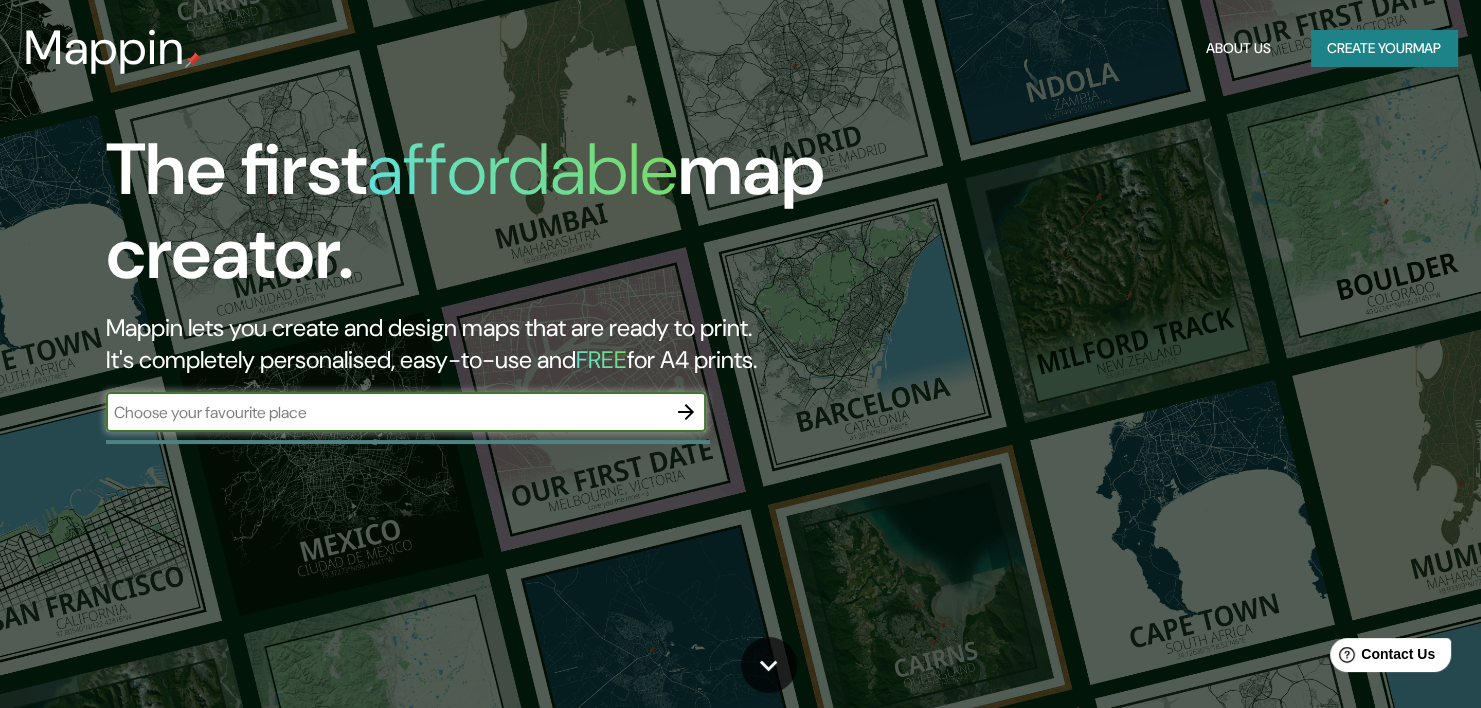 click at bounding box center (386, 412) 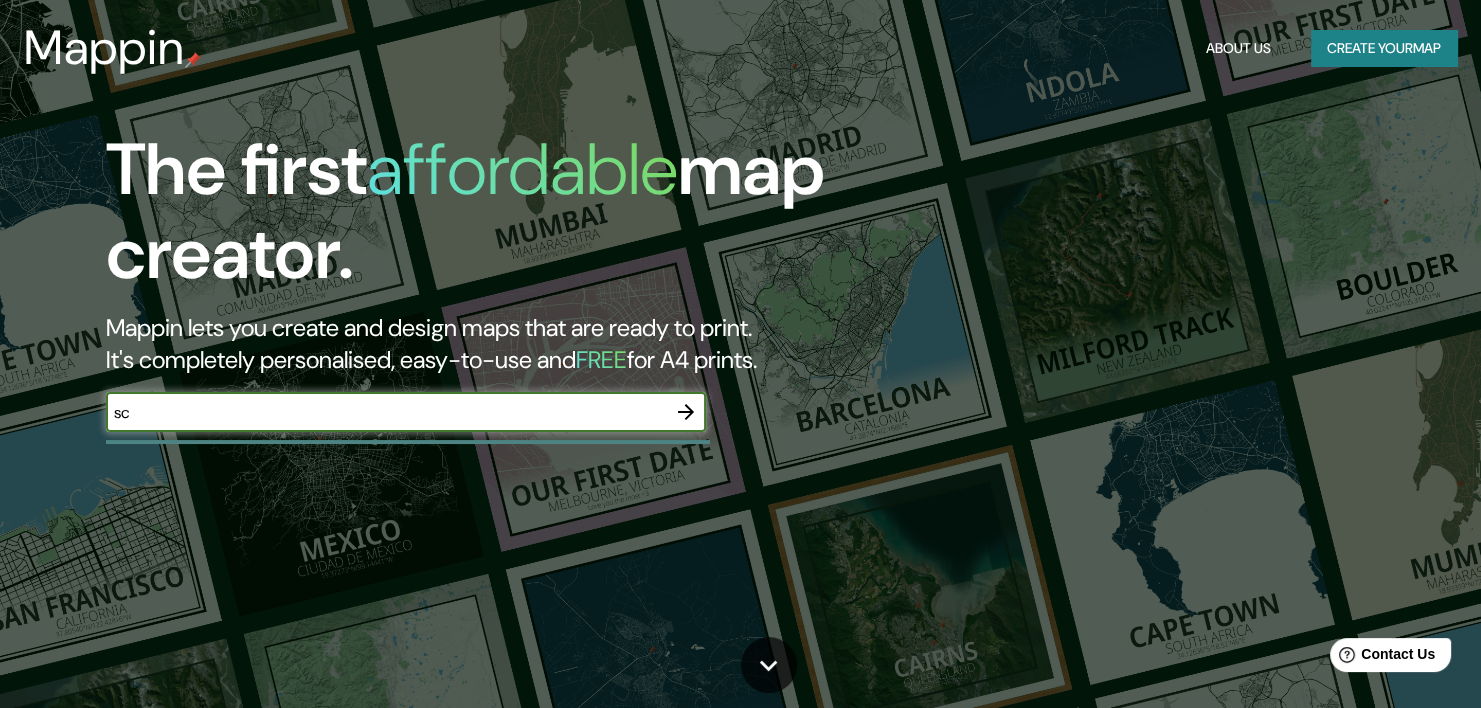 type on "s" 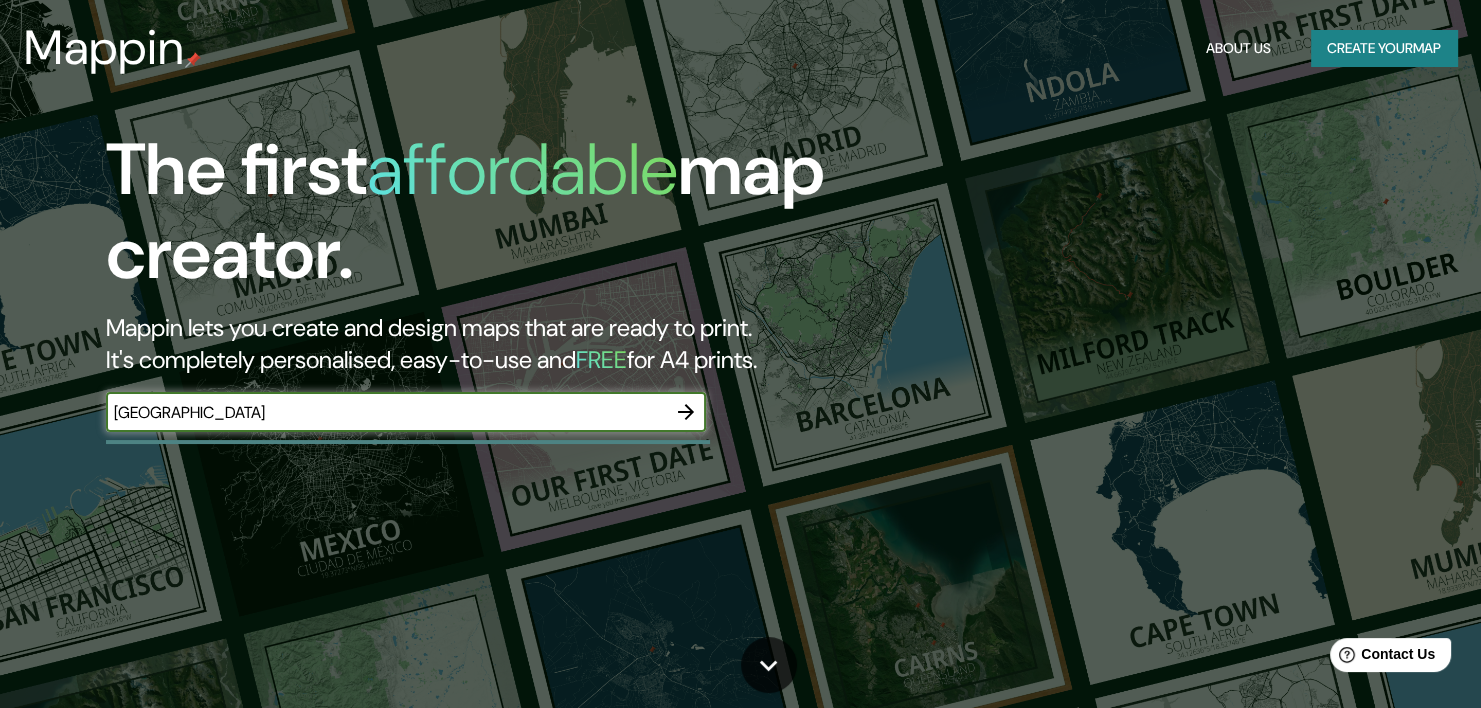 type on "chile" 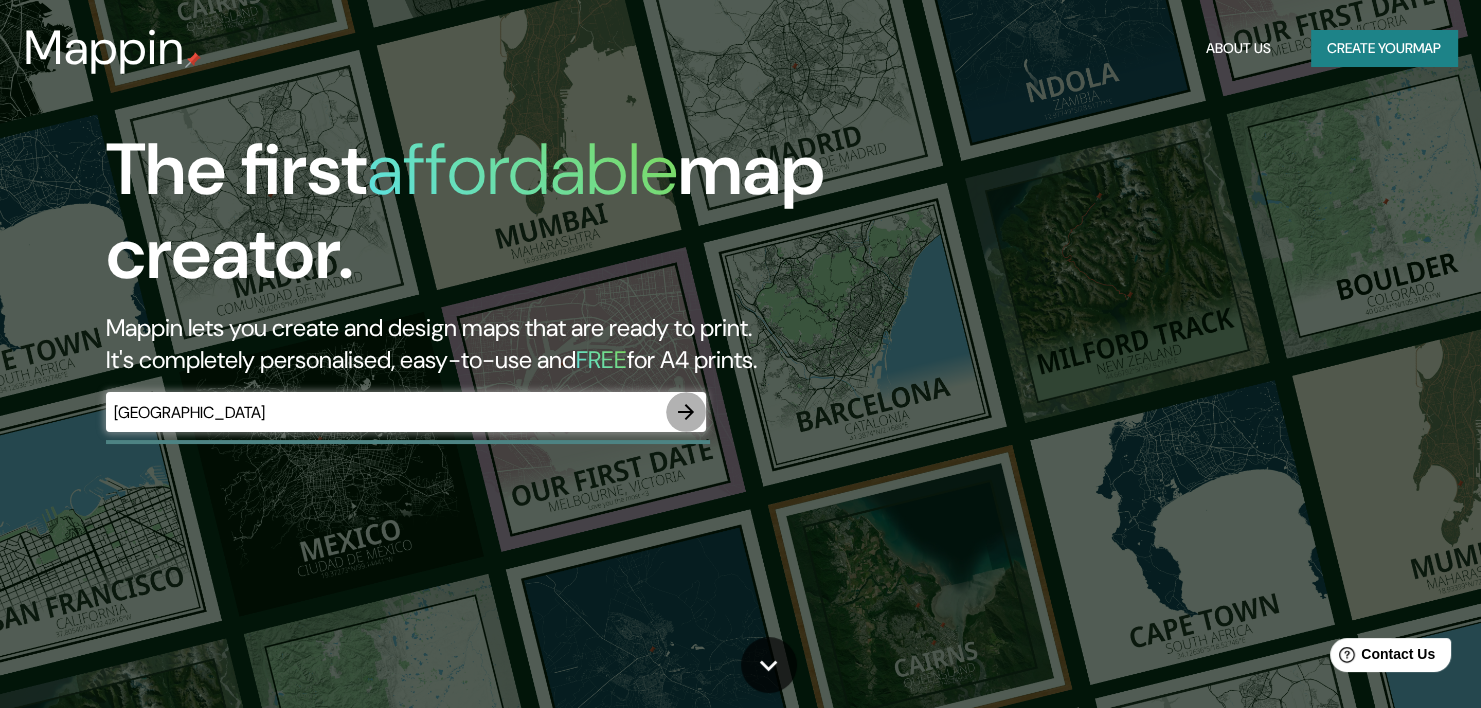 click 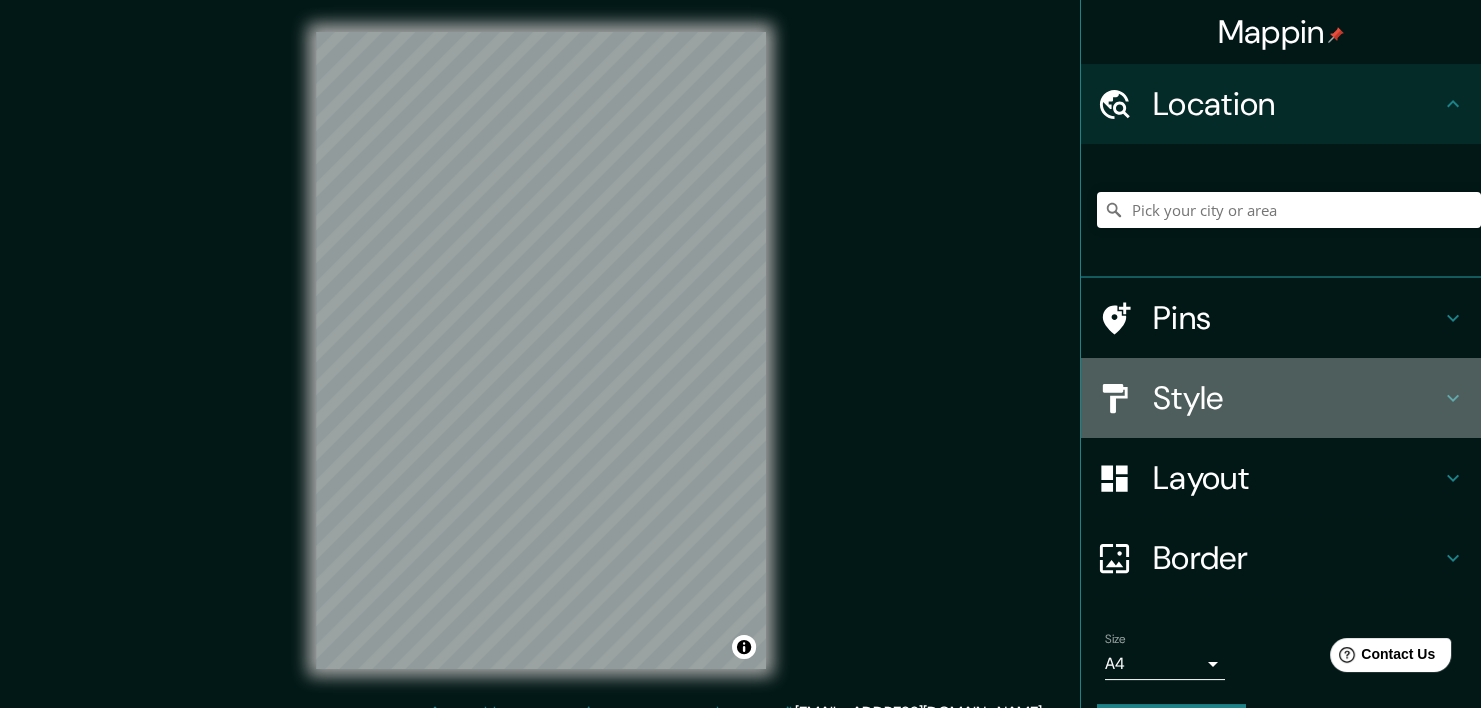click on "Style" at bounding box center (1297, 398) 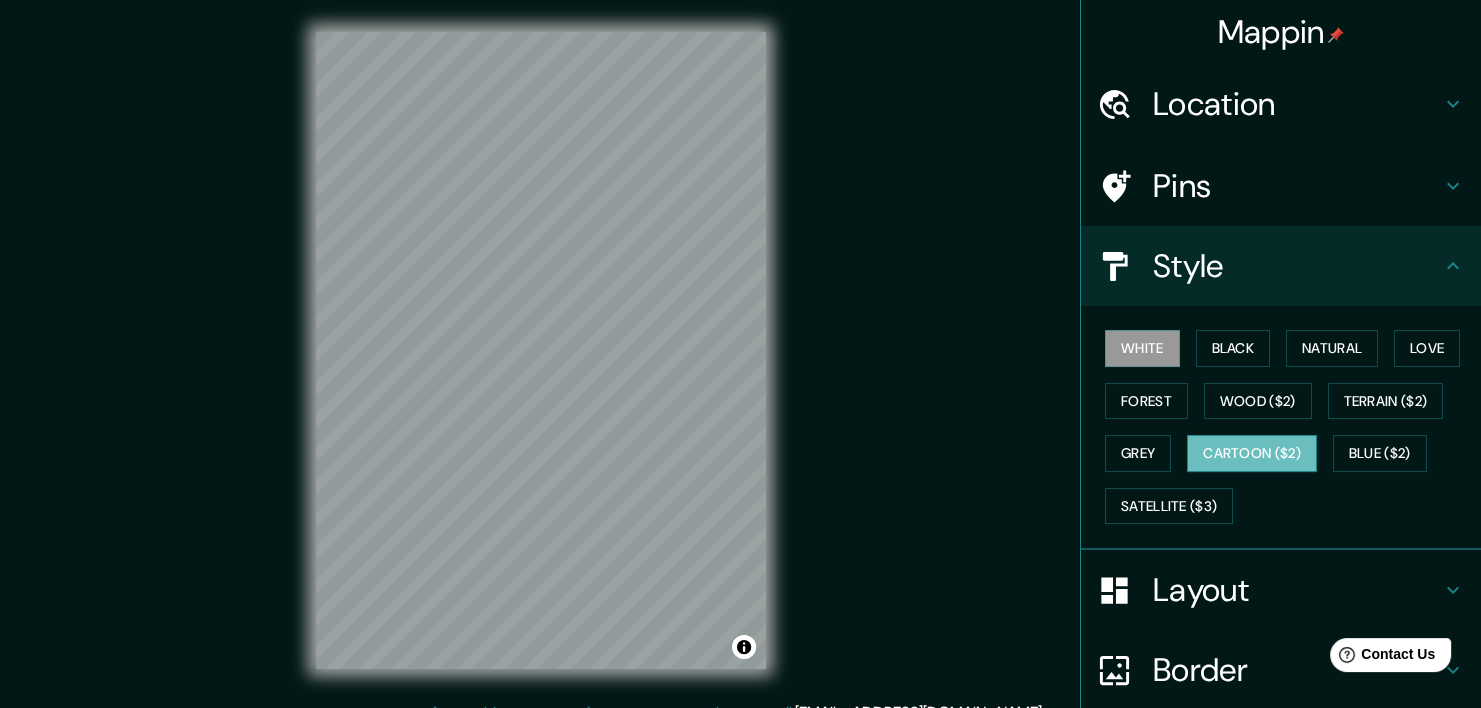 click on "Cartoon ($2)" at bounding box center (1252, 453) 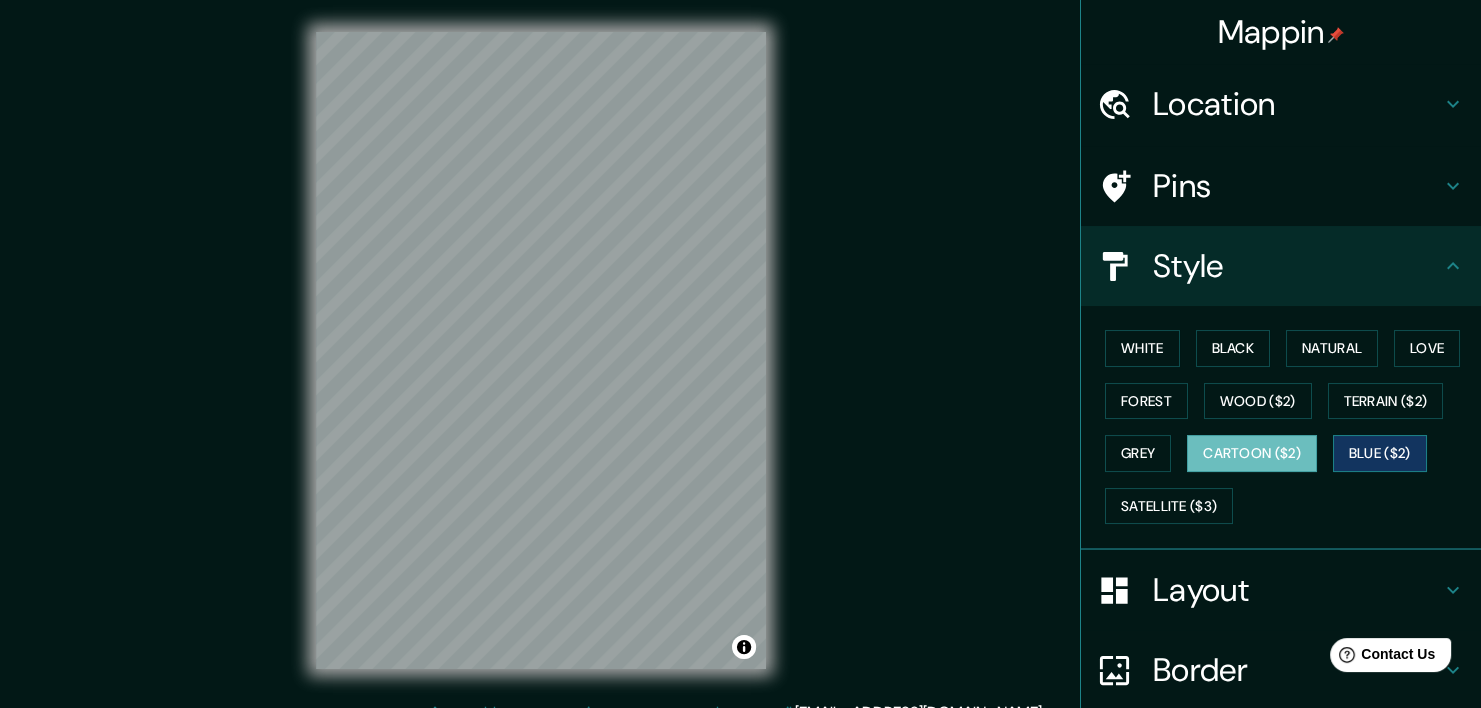 click on "Blue ($2)" at bounding box center (1380, 453) 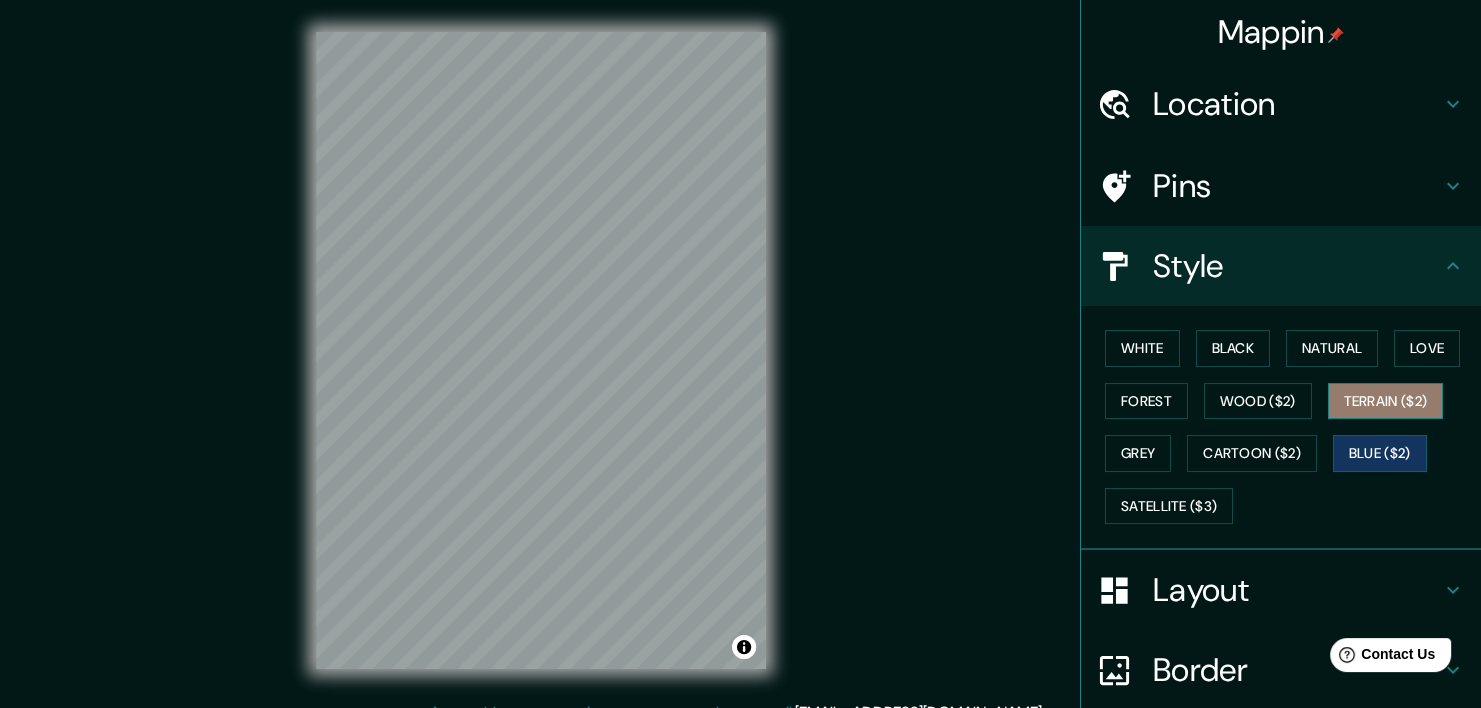 click on "Terrain ($2)" at bounding box center [1386, 401] 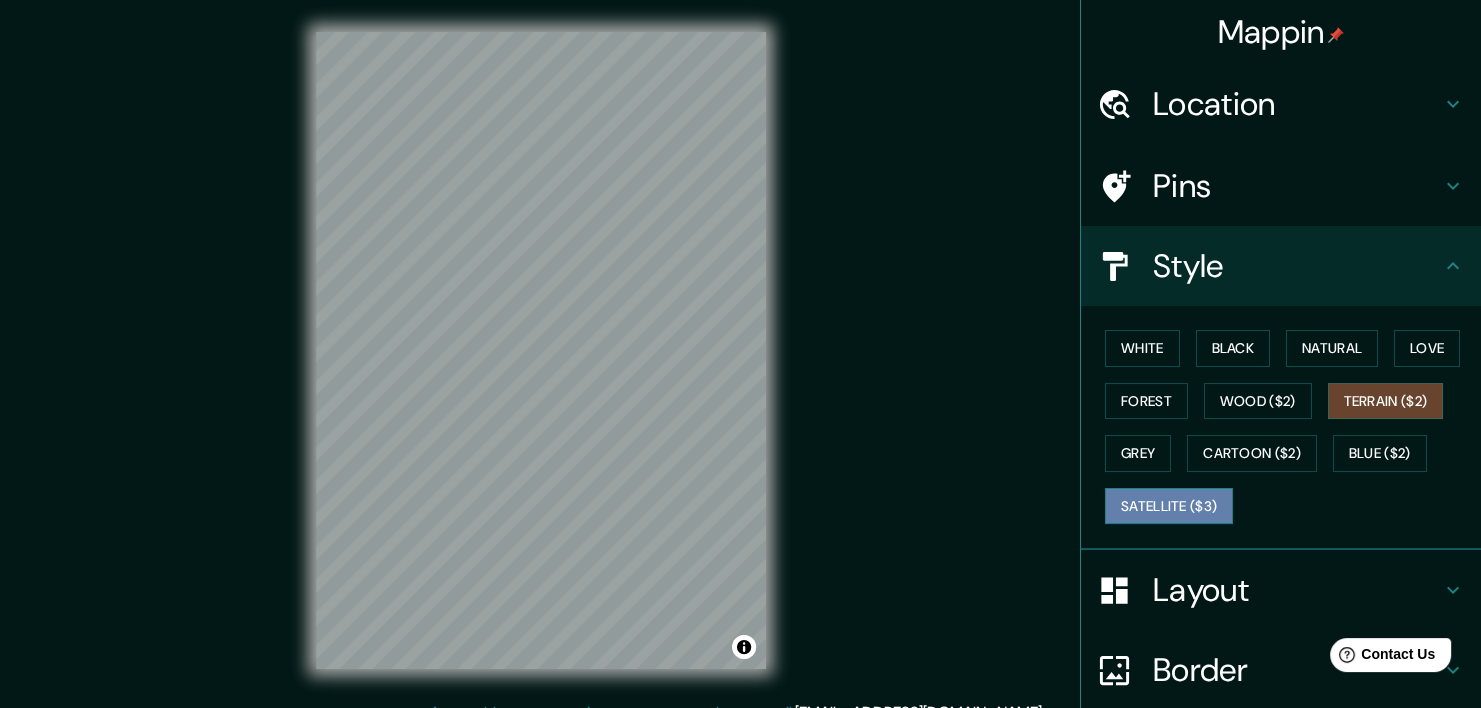 click on "Satellite ($3)" at bounding box center (1169, 506) 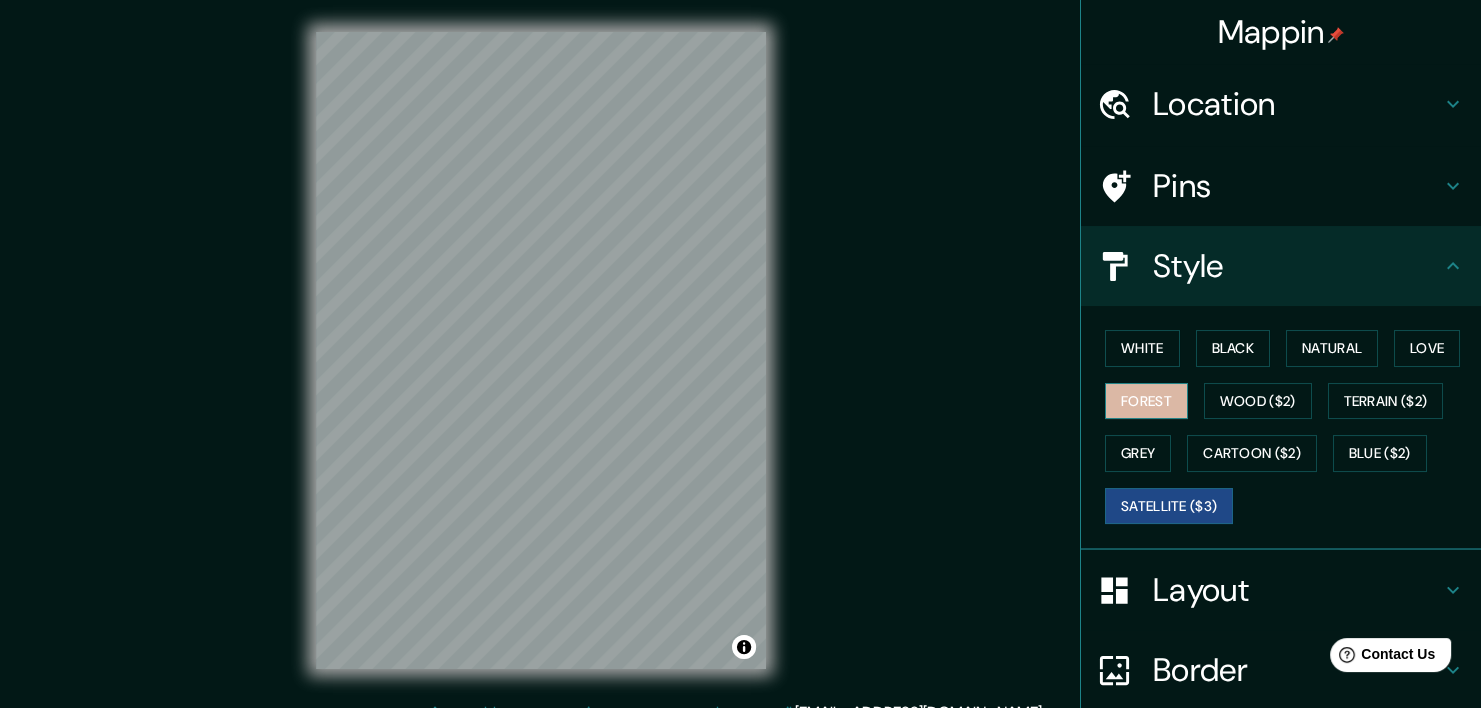 click on "Forest" at bounding box center (1146, 401) 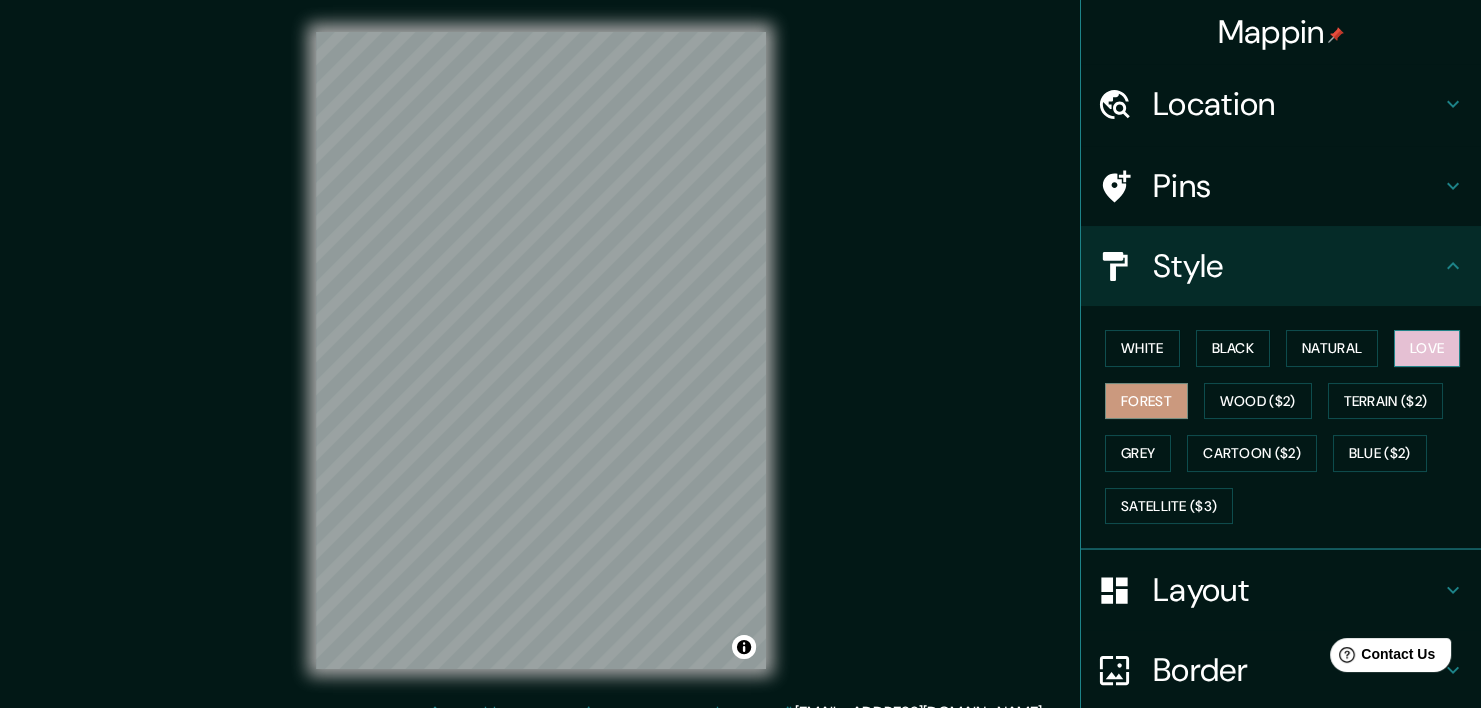 click on "Love" at bounding box center (1427, 348) 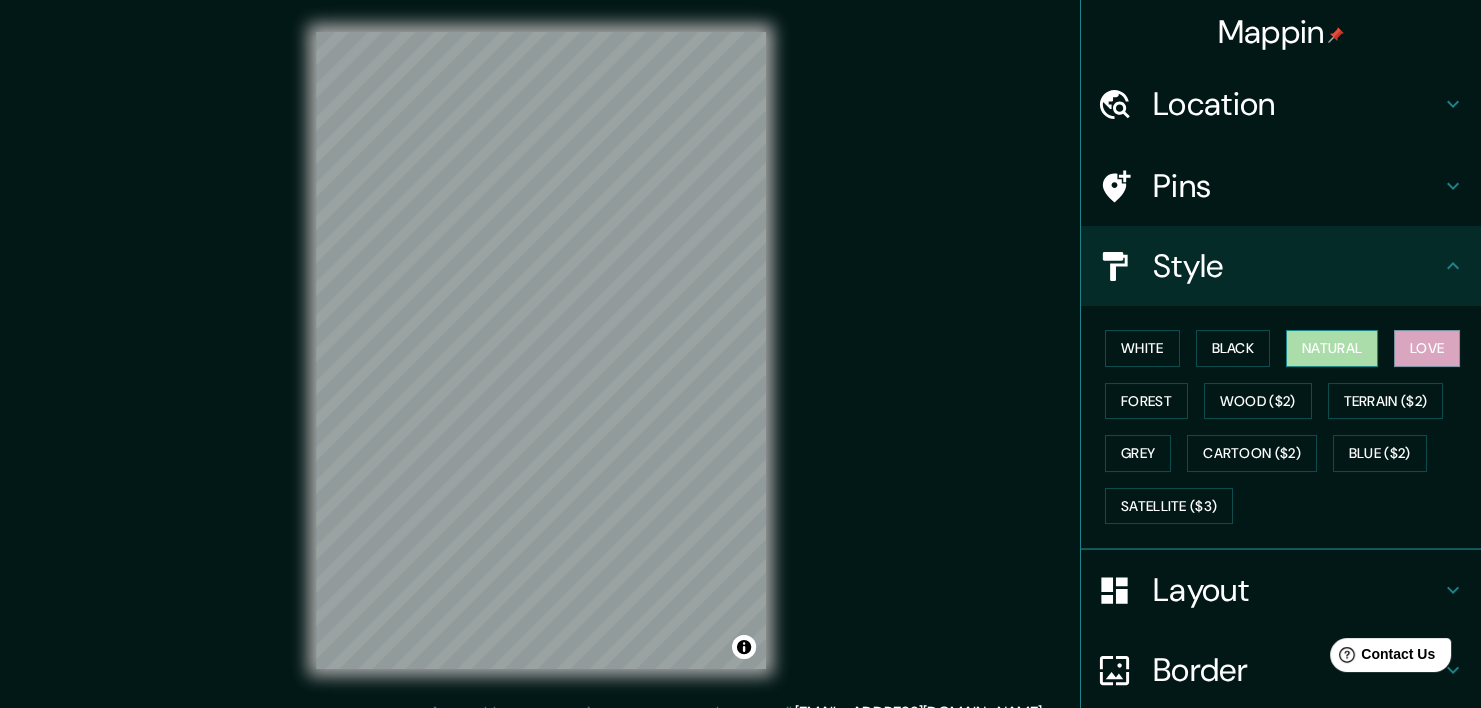 click on "Natural" at bounding box center (1332, 348) 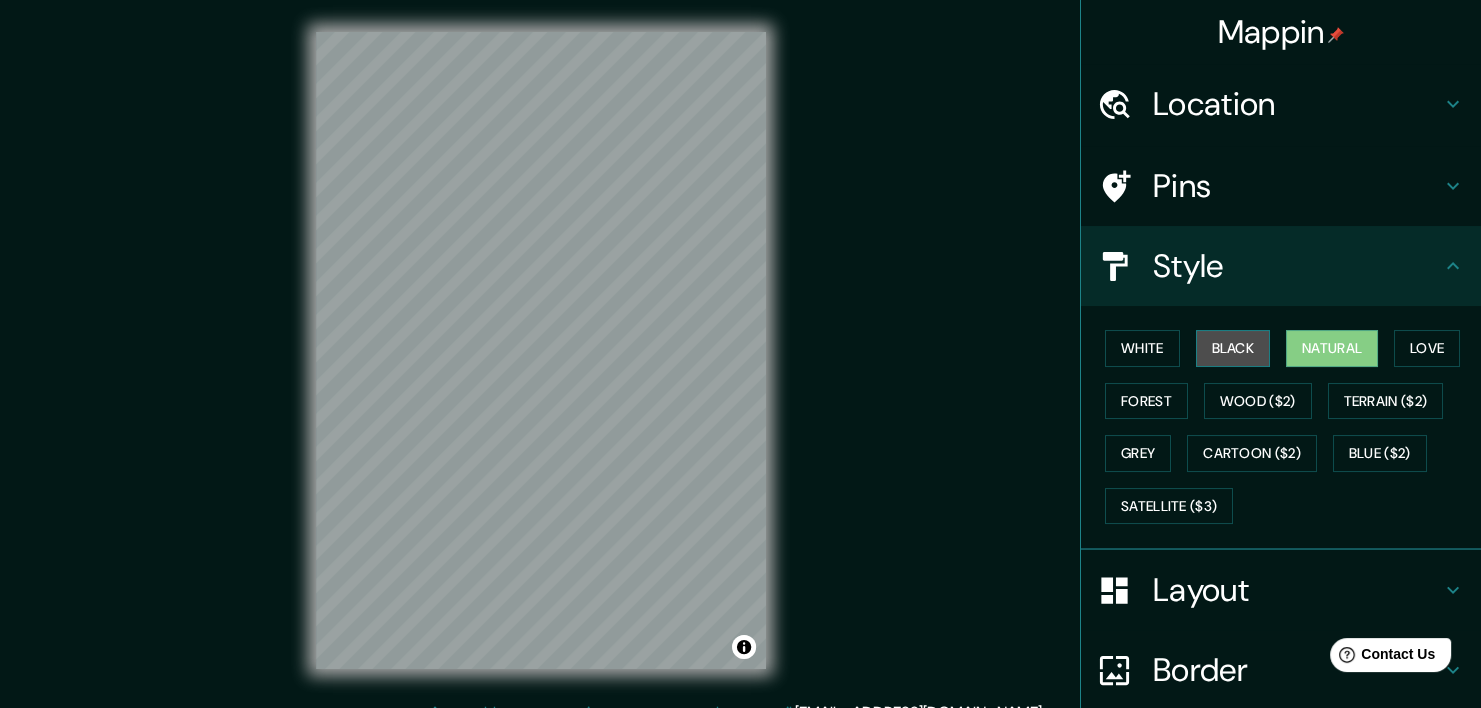 click on "Black" at bounding box center [1233, 348] 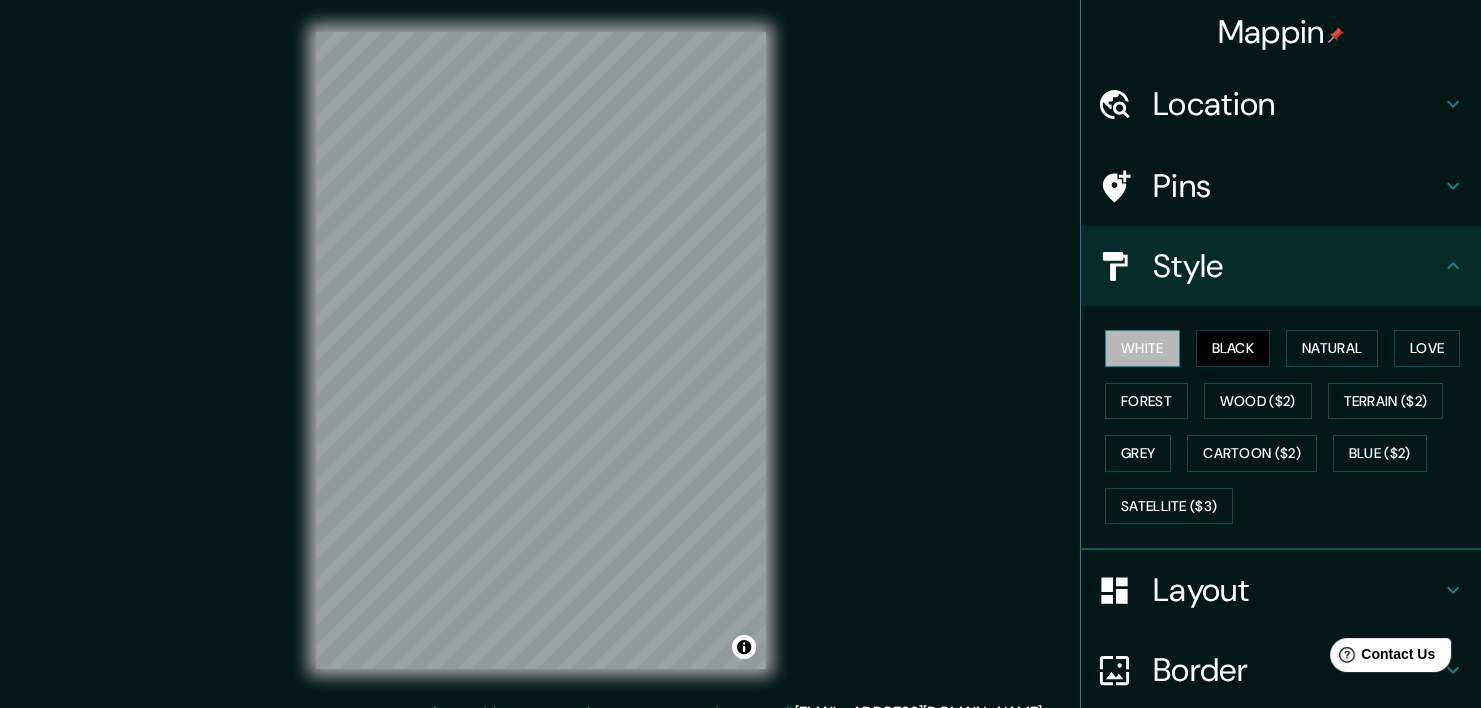 click on "White" at bounding box center (1142, 348) 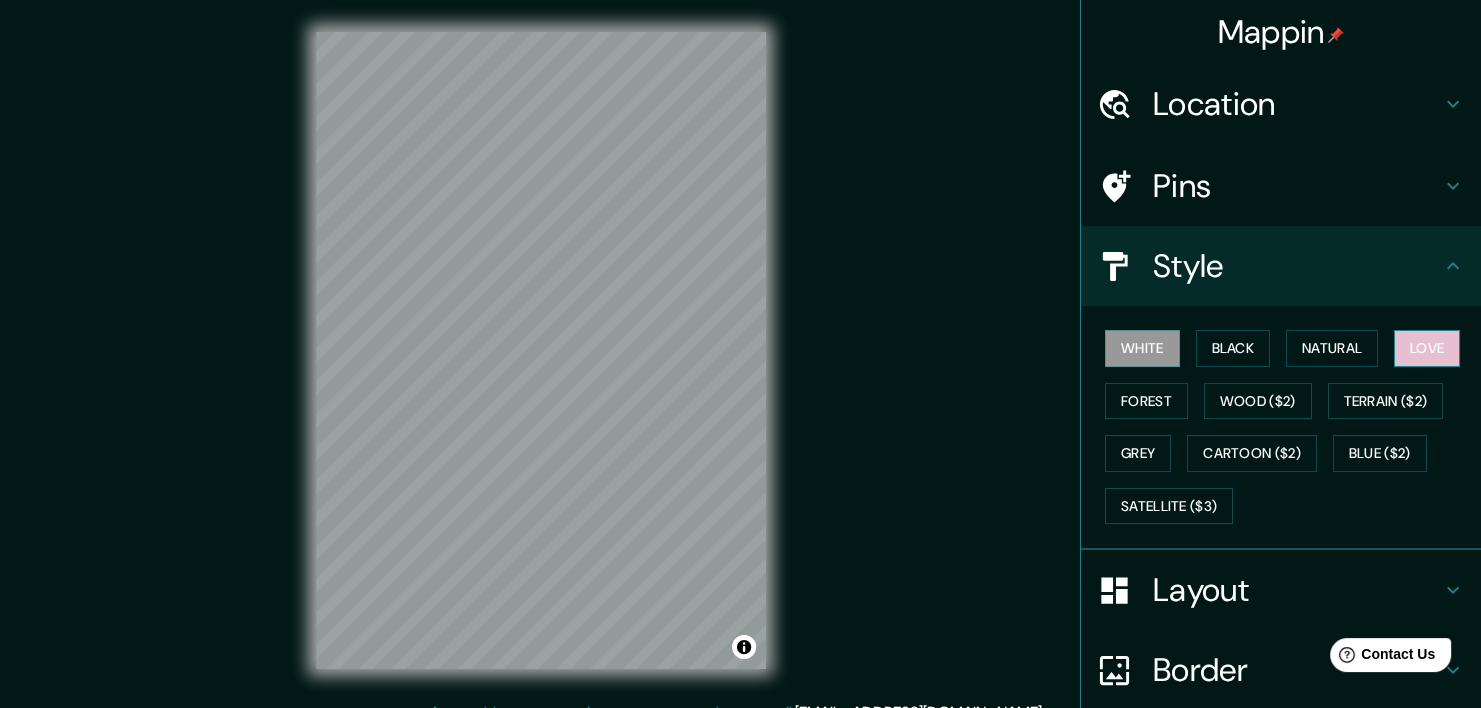 click on "Love" at bounding box center (1427, 348) 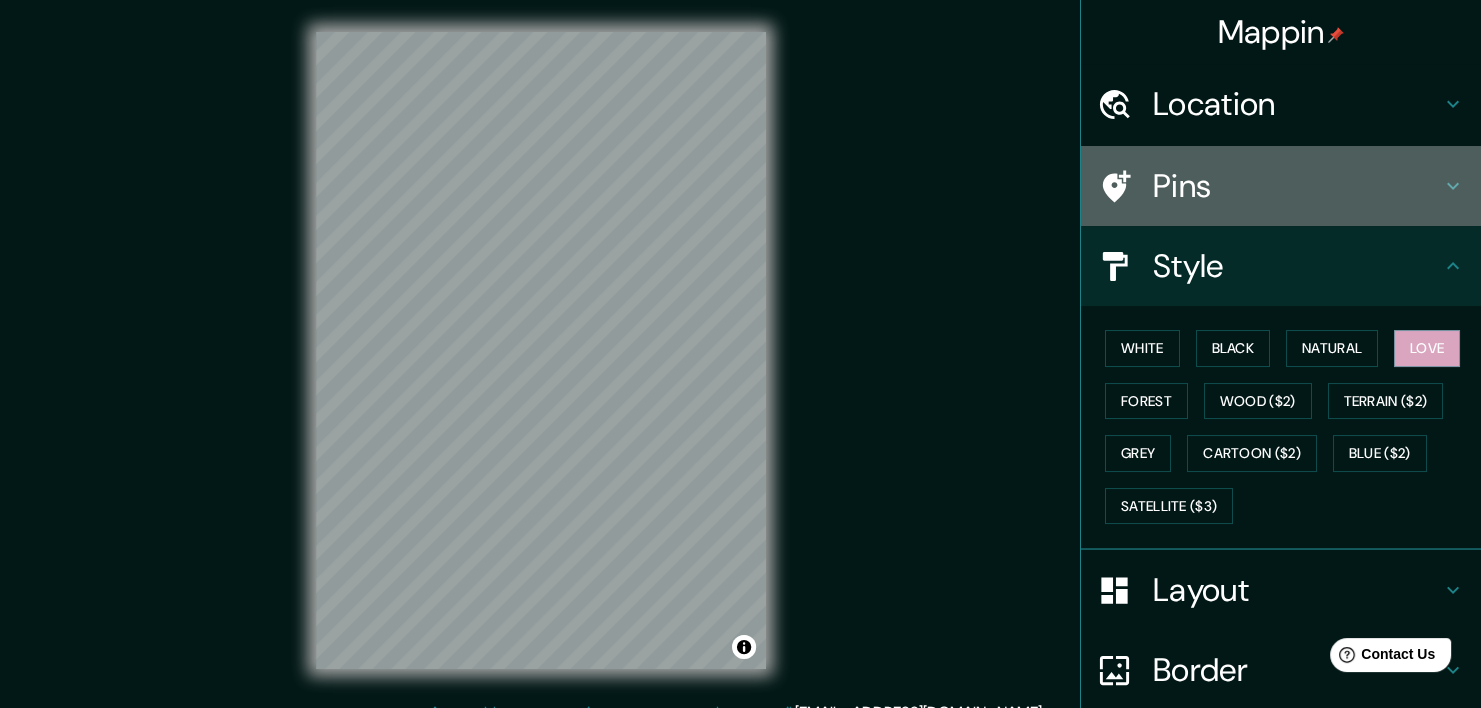 click on "Pins" at bounding box center (1297, 186) 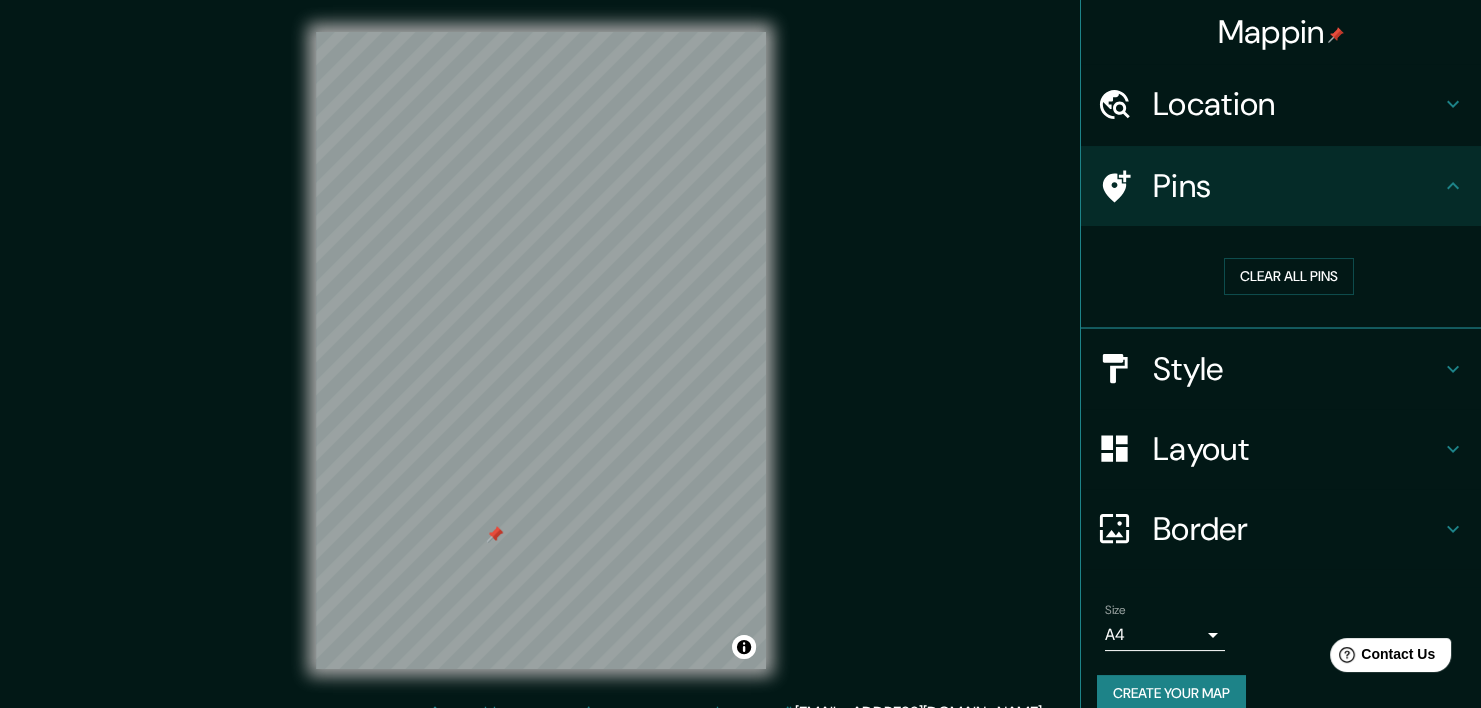 click at bounding box center [495, 535] 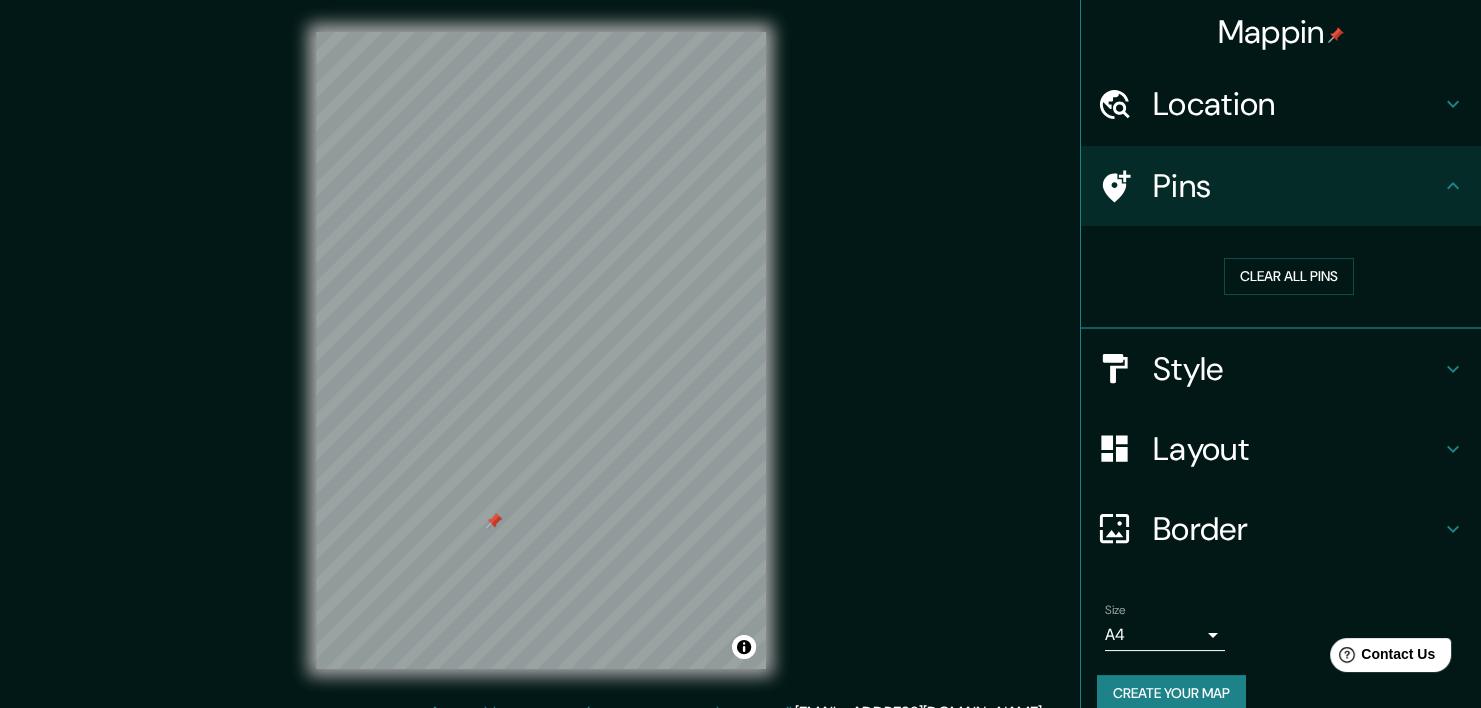 click at bounding box center [494, 521] 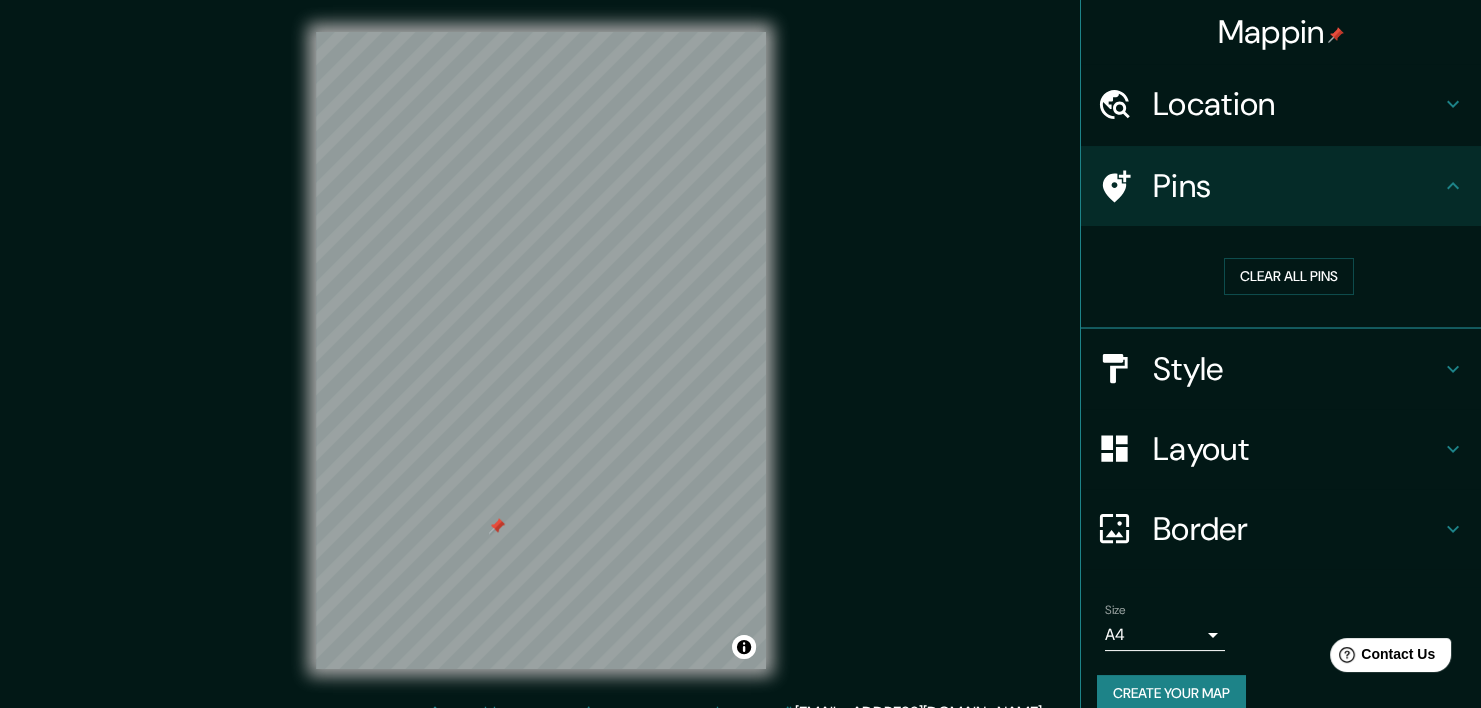 click at bounding box center [496, 526] 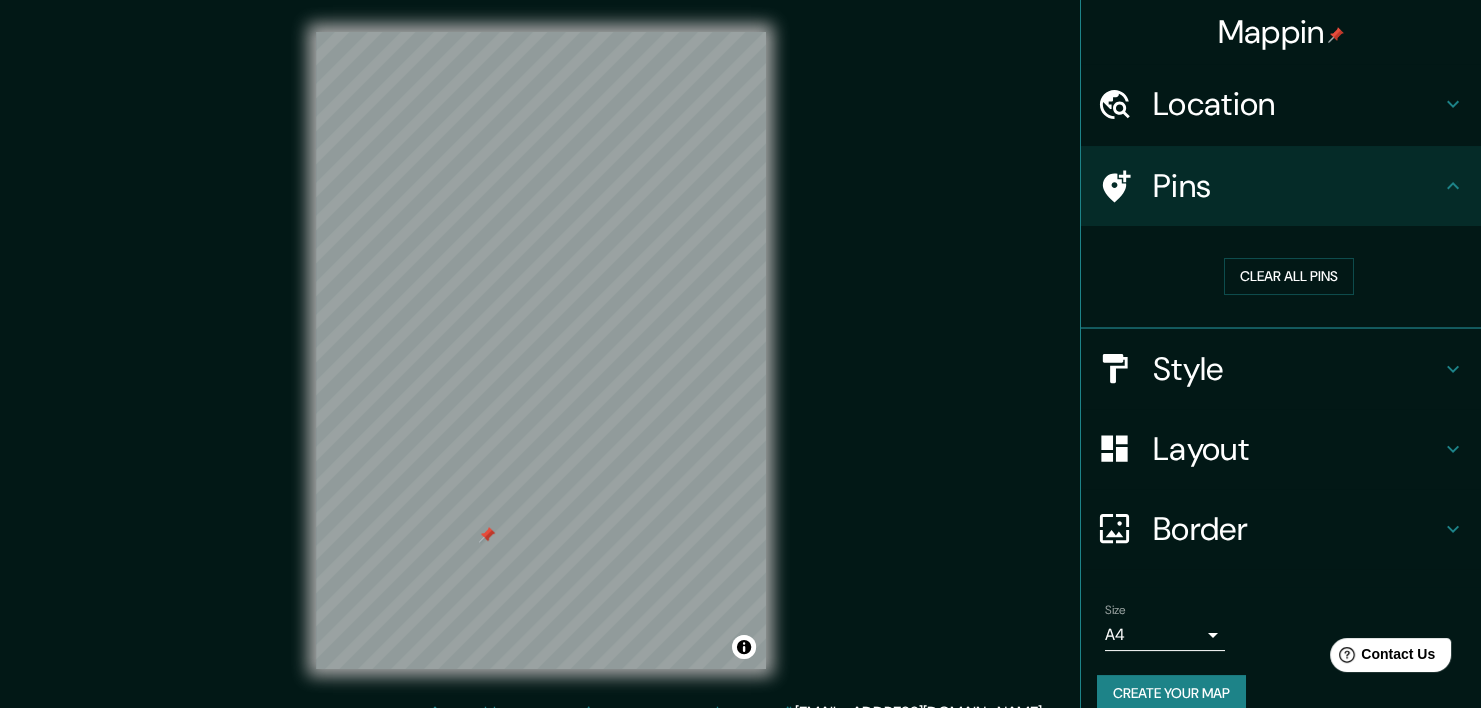 drag, startPoint x: 498, startPoint y: 520, endPoint x: 483, endPoint y: 534, distance: 20.518284 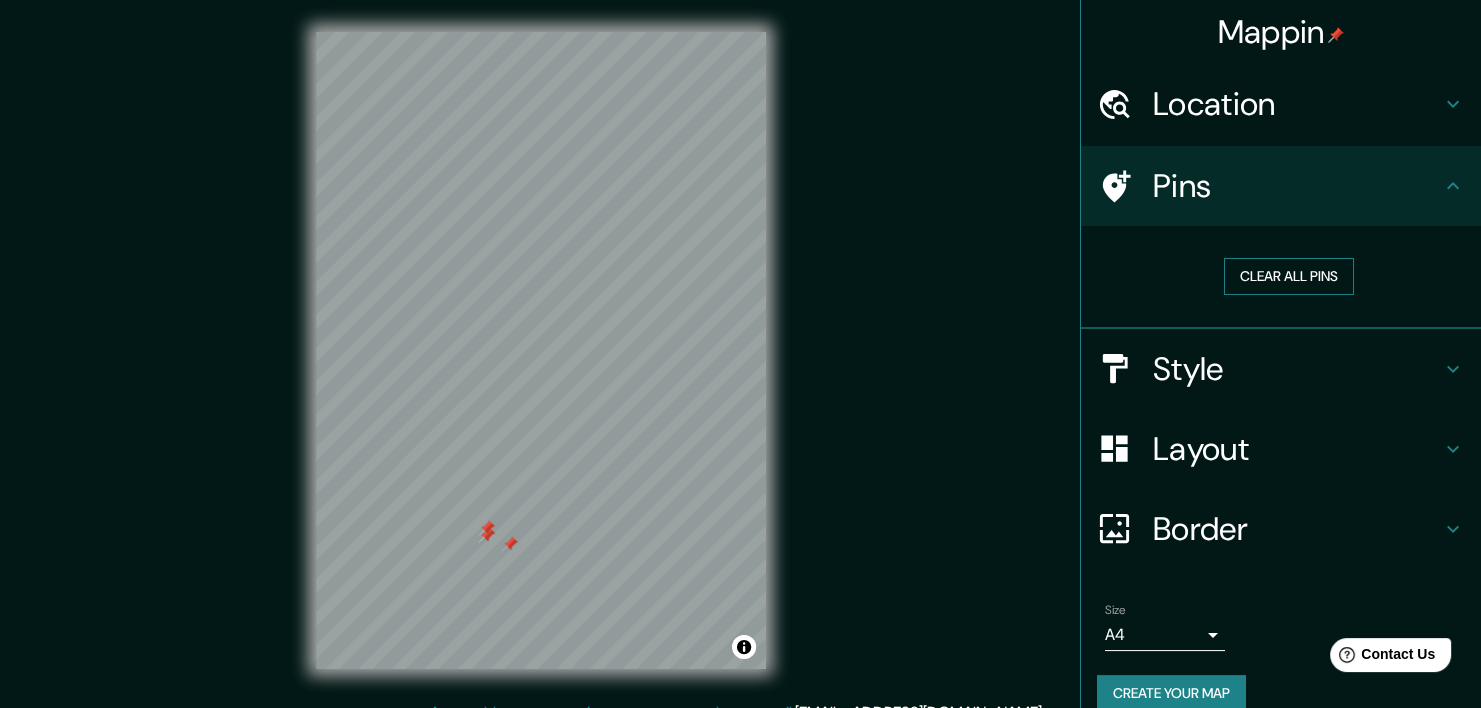 click on "Clear all pins" at bounding box center [1289, 276] 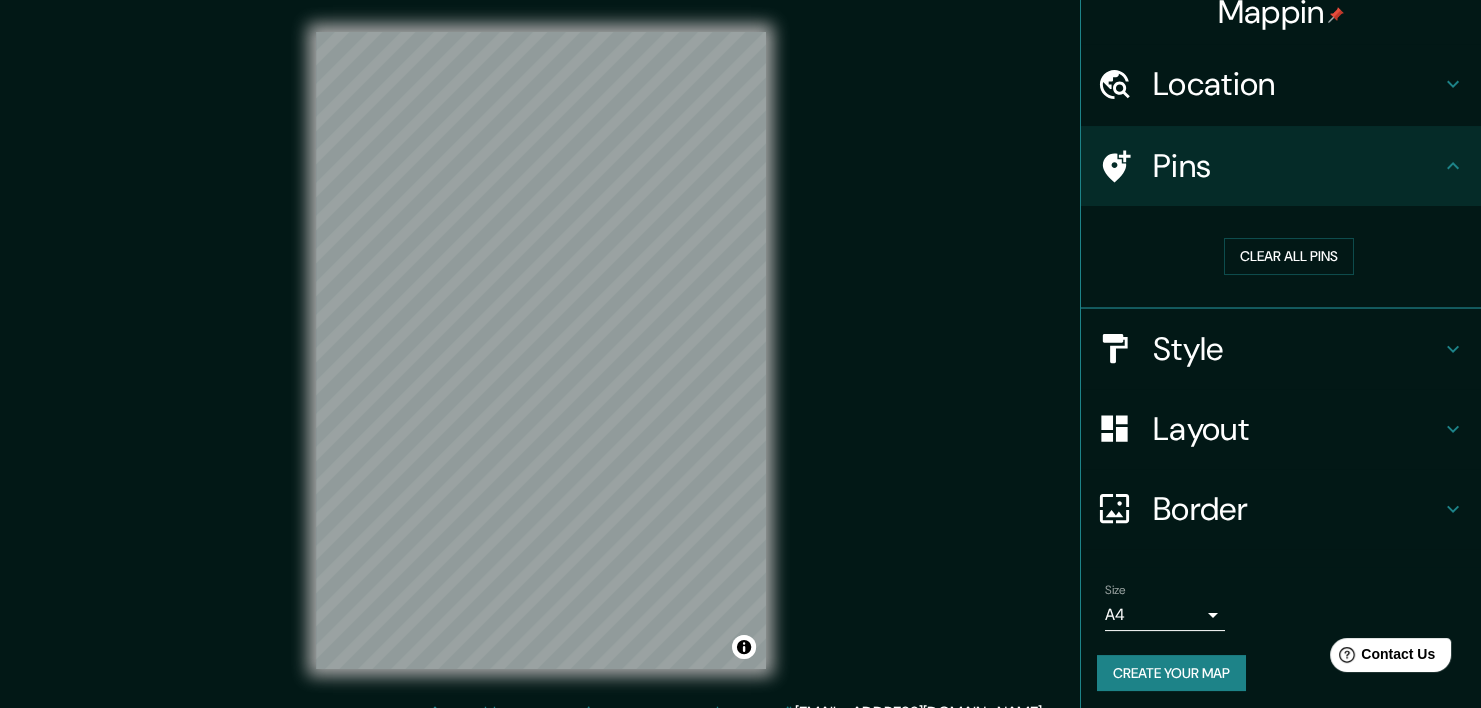scroll, scrollTop: 25, scrollLeft: 0, axis: vertical 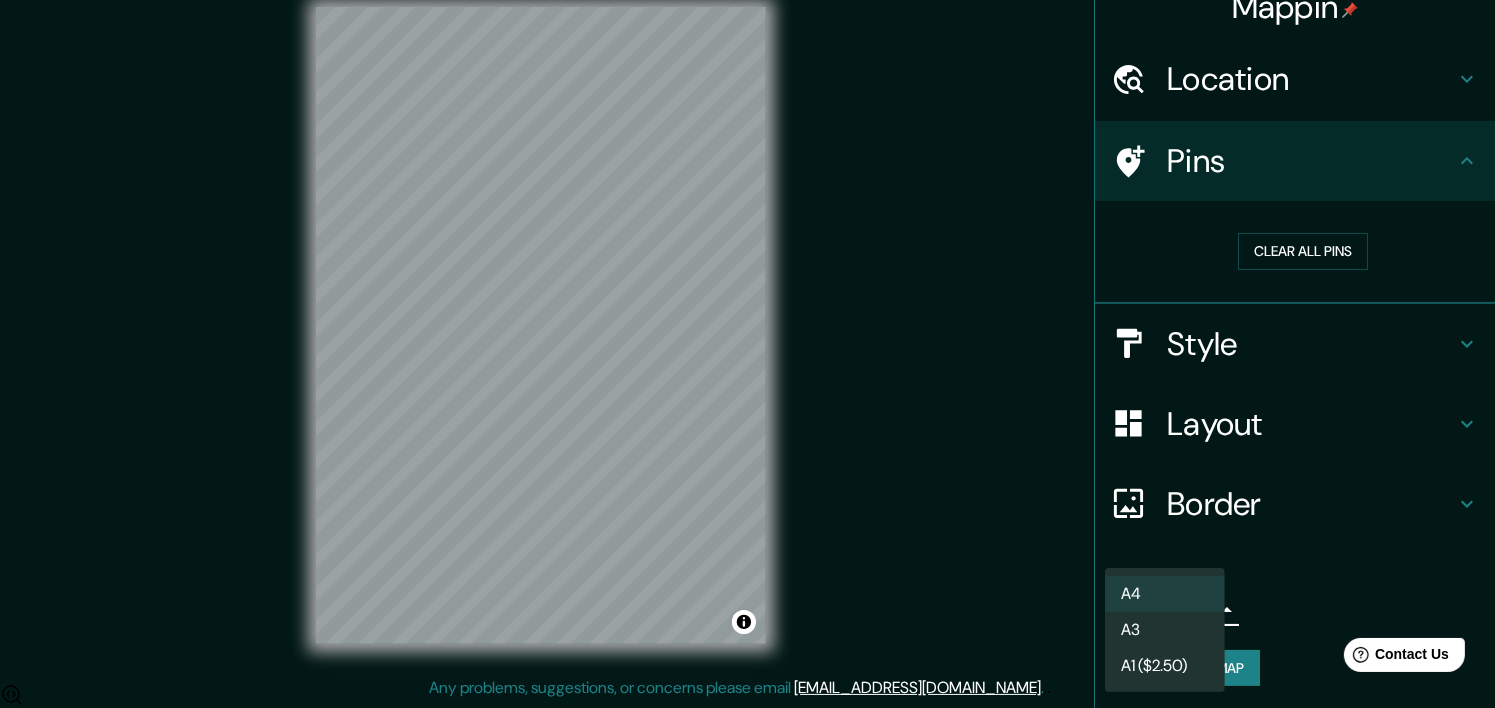 click on "Mappin Location Pins Clear all pins Style Layout Border Choose a border.  Hint : you can make layers of the frame opaque to create some cool effects. None Simple Transparent Fancy Size A4 single Create your map © Mapbox   © OpenStreetMap   Improve this map Any problems, suggestions, or concerns please email    help@mappin.pro . . . A4 A3 A1 ($2.50)" at bounding box center (747, 329) 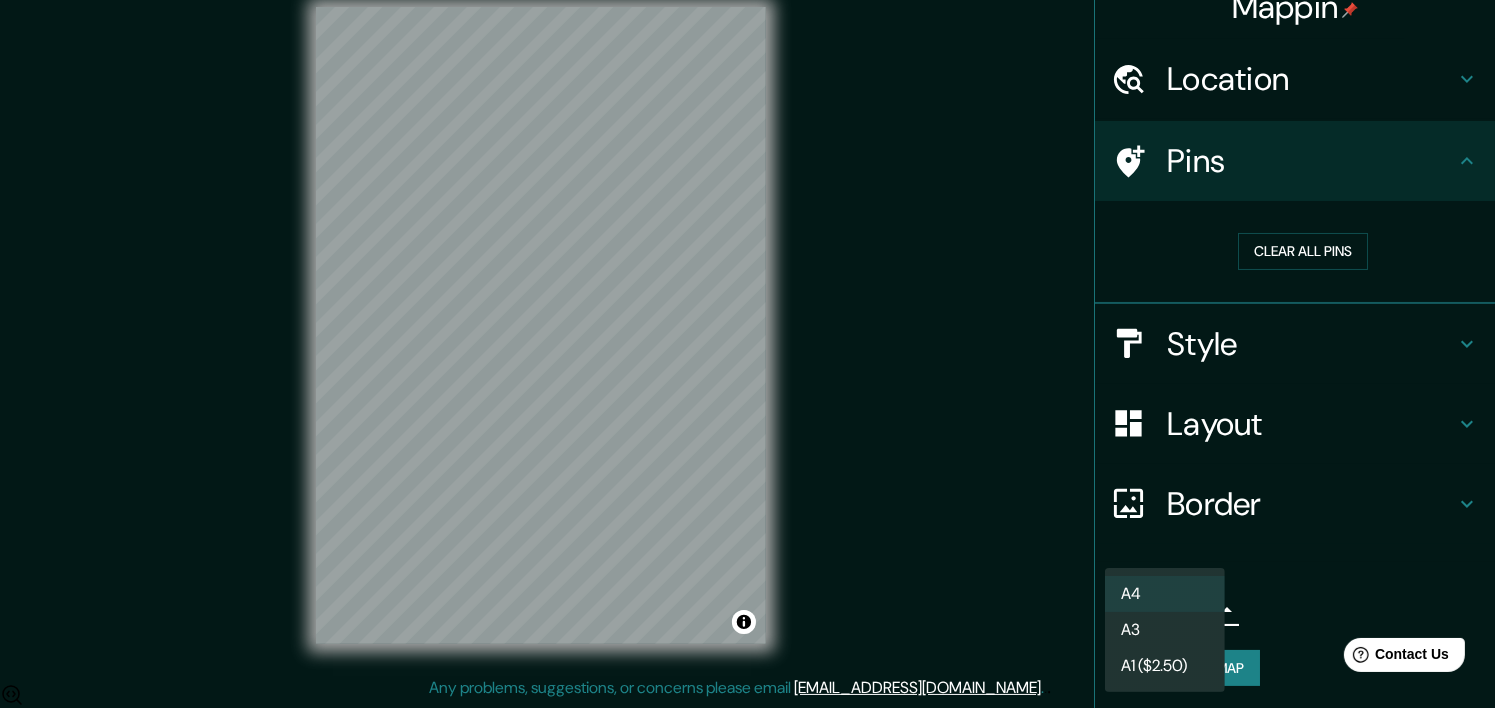 click on "A1 ($2.50)" at bounding box center [1165, 666] 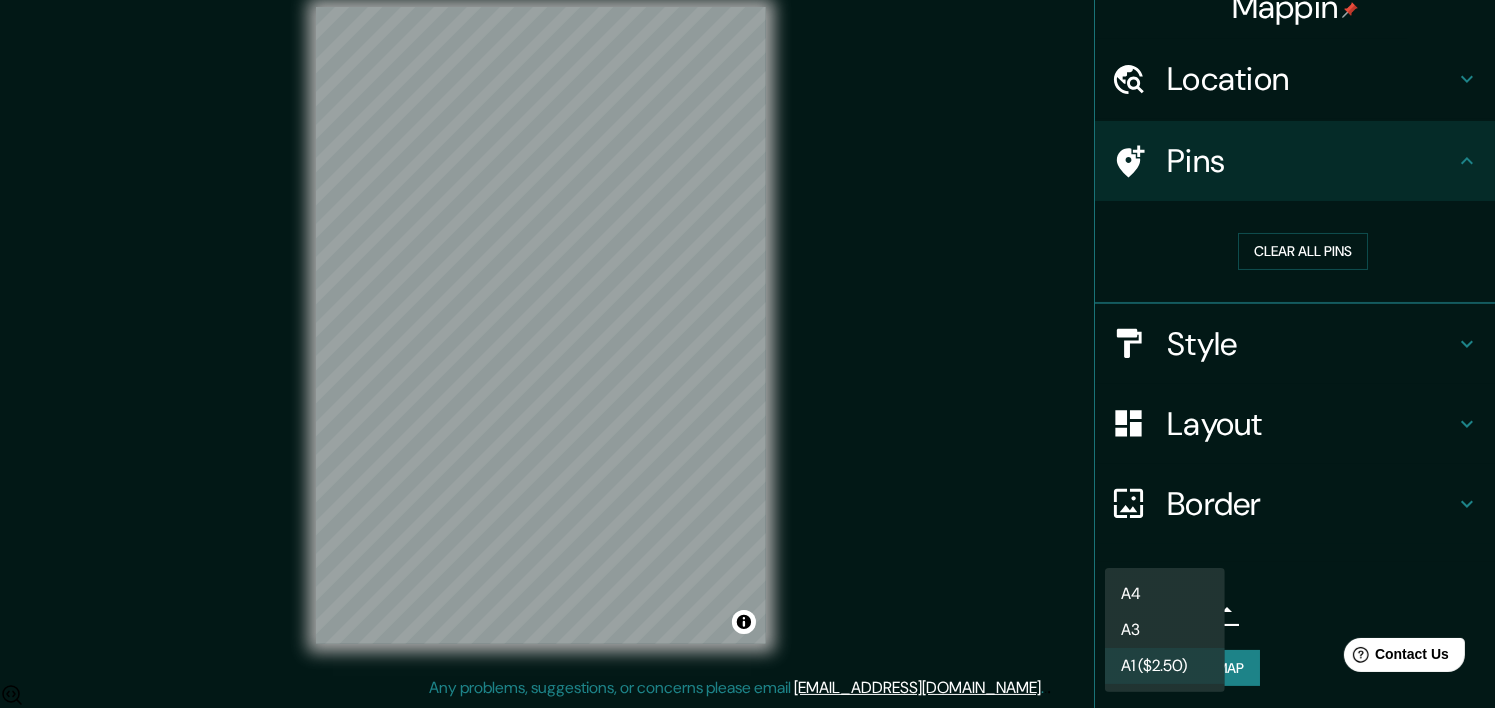 click on "Mappin Location Pins Clear all pins Style Layout Border Choose a border.  Hint : you can make layers of the frame opaque to create some cool effects. None Simple Transparent Fancy Size A1 ($2.50) a3 Create your map © Mapbox   © OpenStreetMap   Improve this map Any problems, suggestions, or concerns please email    help@mappin.pro . . . A4 A3 A1 ($2.50)" at bounding box center (747, 329) 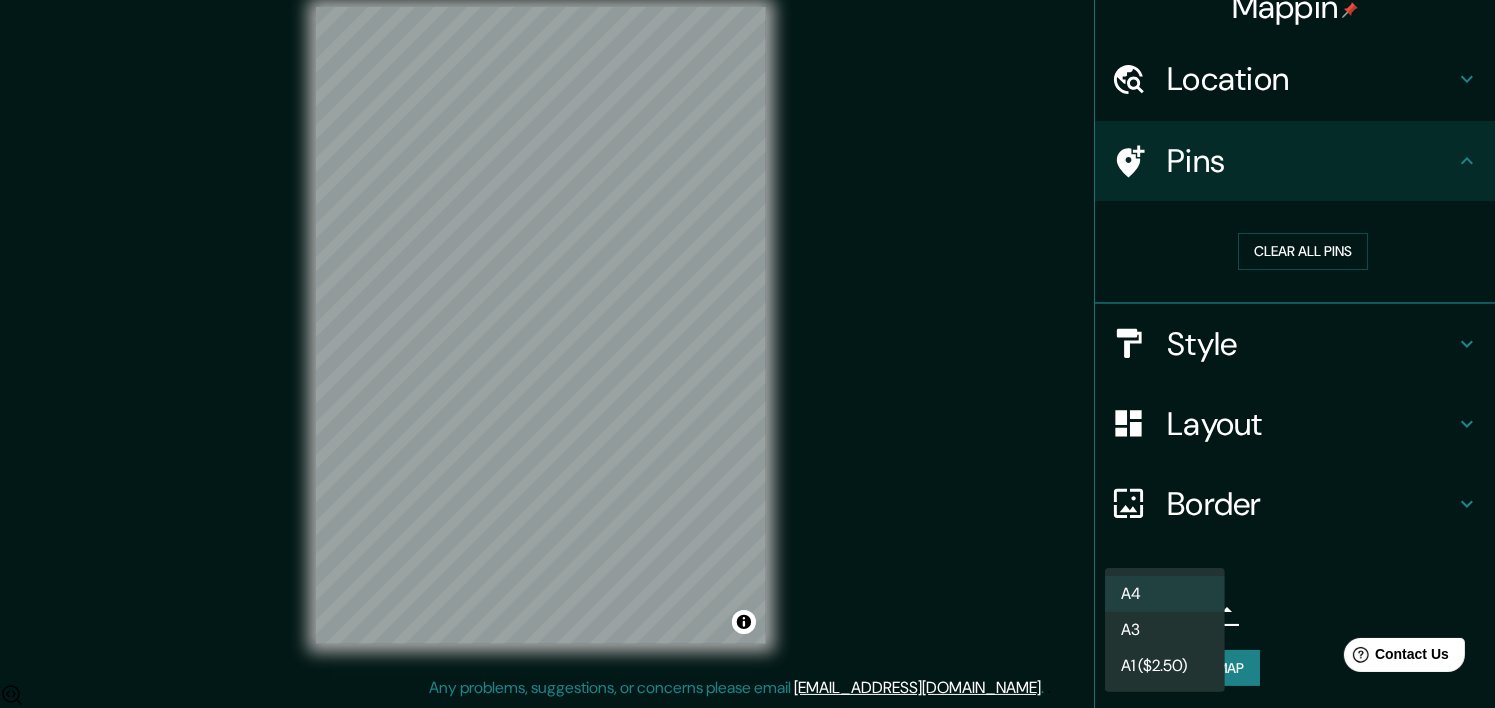 click on "Mappin Location Pins Clear all pins Style Layout Border Choose a border.  Hint : you can make layers of the frame opaque to create some cool effects. None Simple Transparent Fancy Size A4 single Create your map © Mapbox   © OpenStreetMap   Improve this map Any problems, suggestions, or concerns please email    help@mappin.pro . . . A4 A3 A1 ($2.50)" at bounding box center (747, 329) 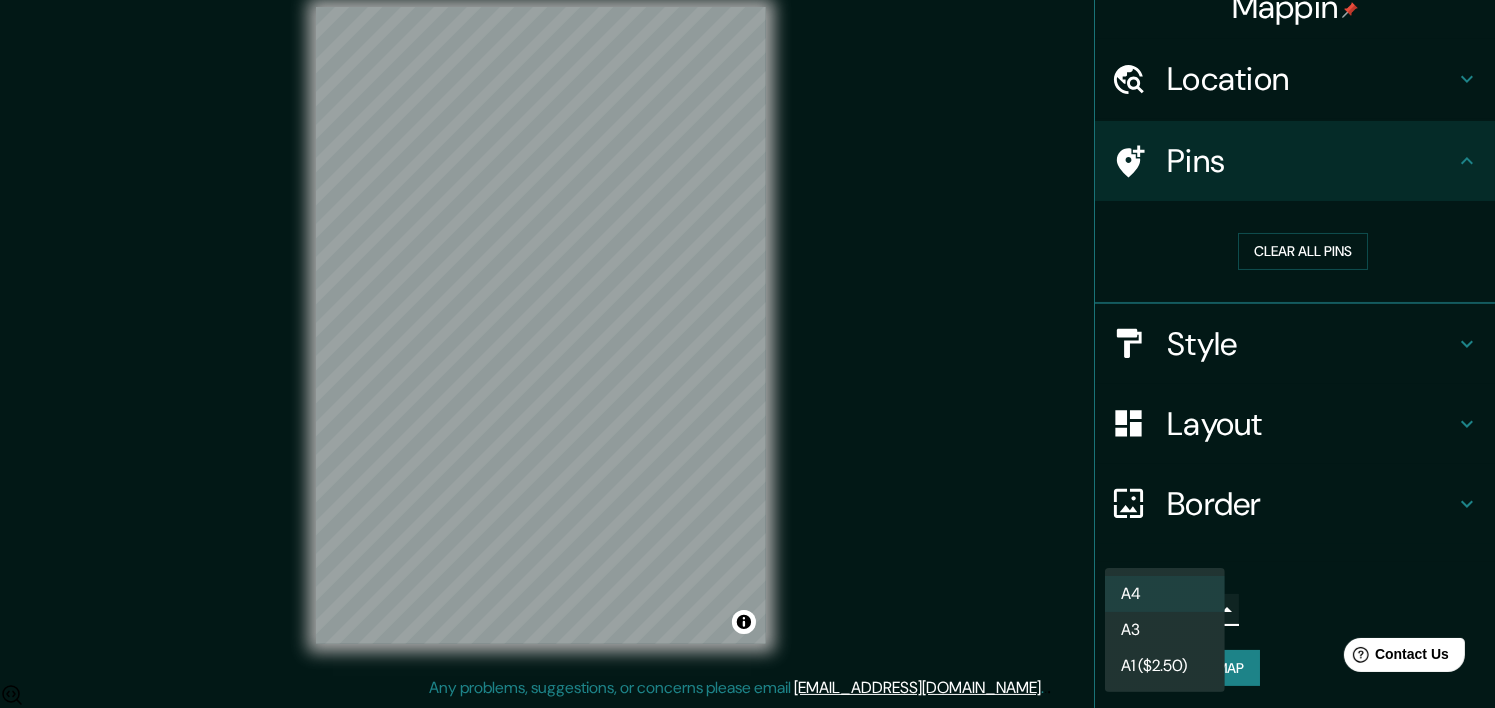 type on "a4" 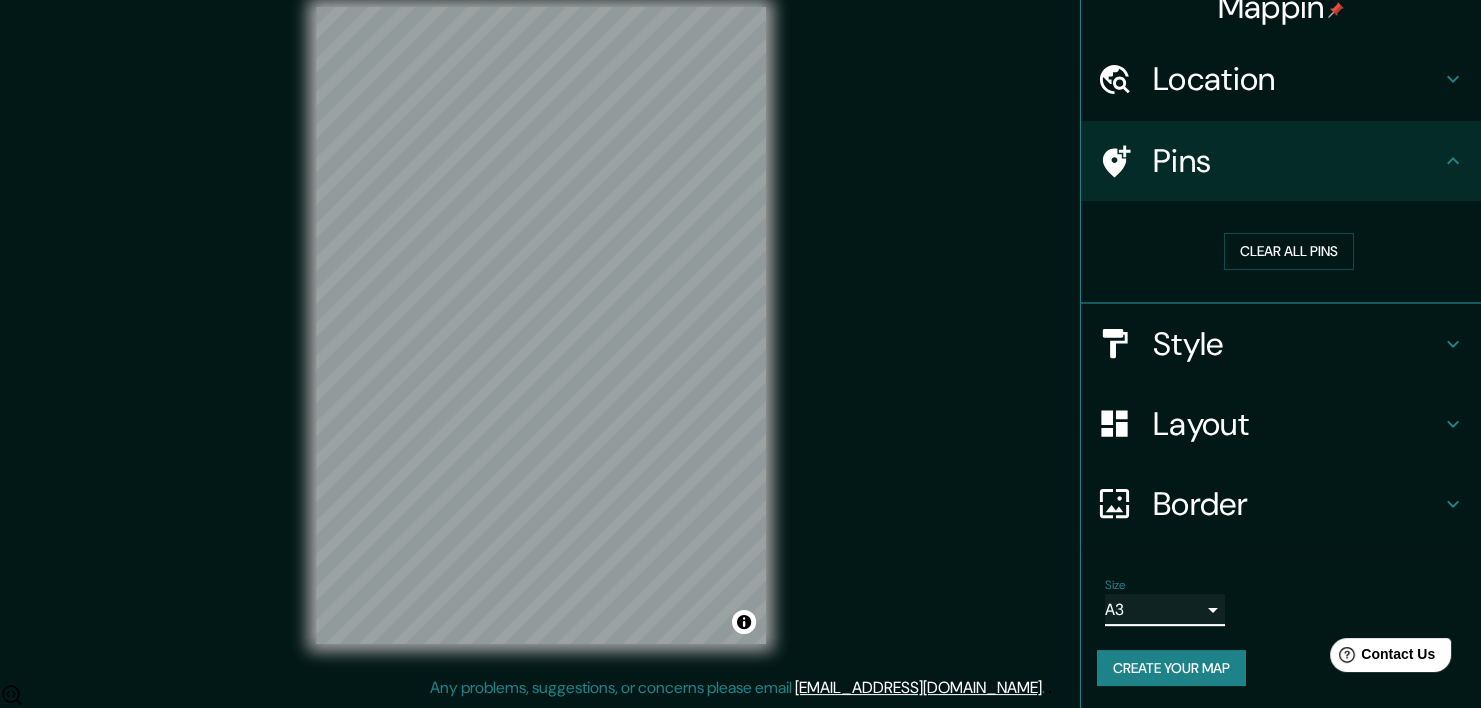 scroll, scrollTop: 0, scrollLeft: 0, axis: both 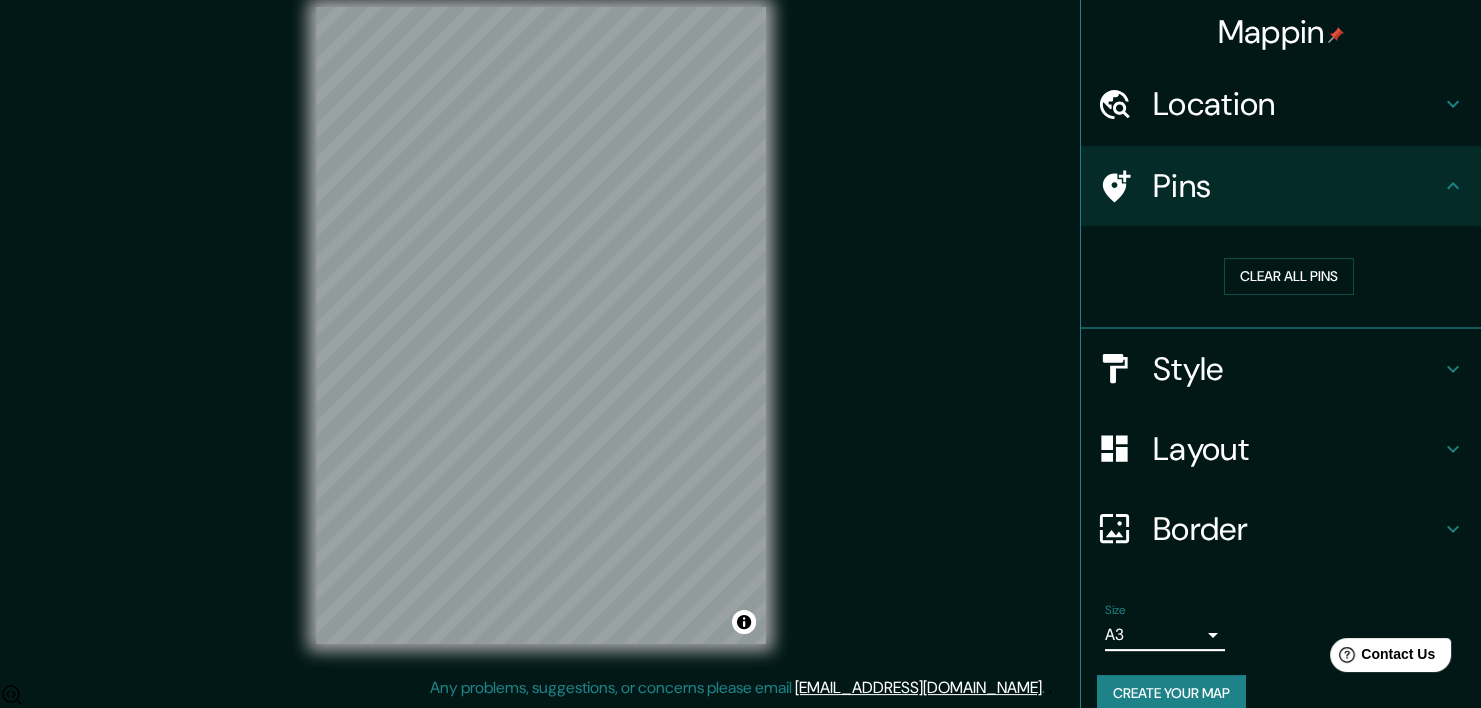 click on "Create your map" at bounding box center (1171, 693) 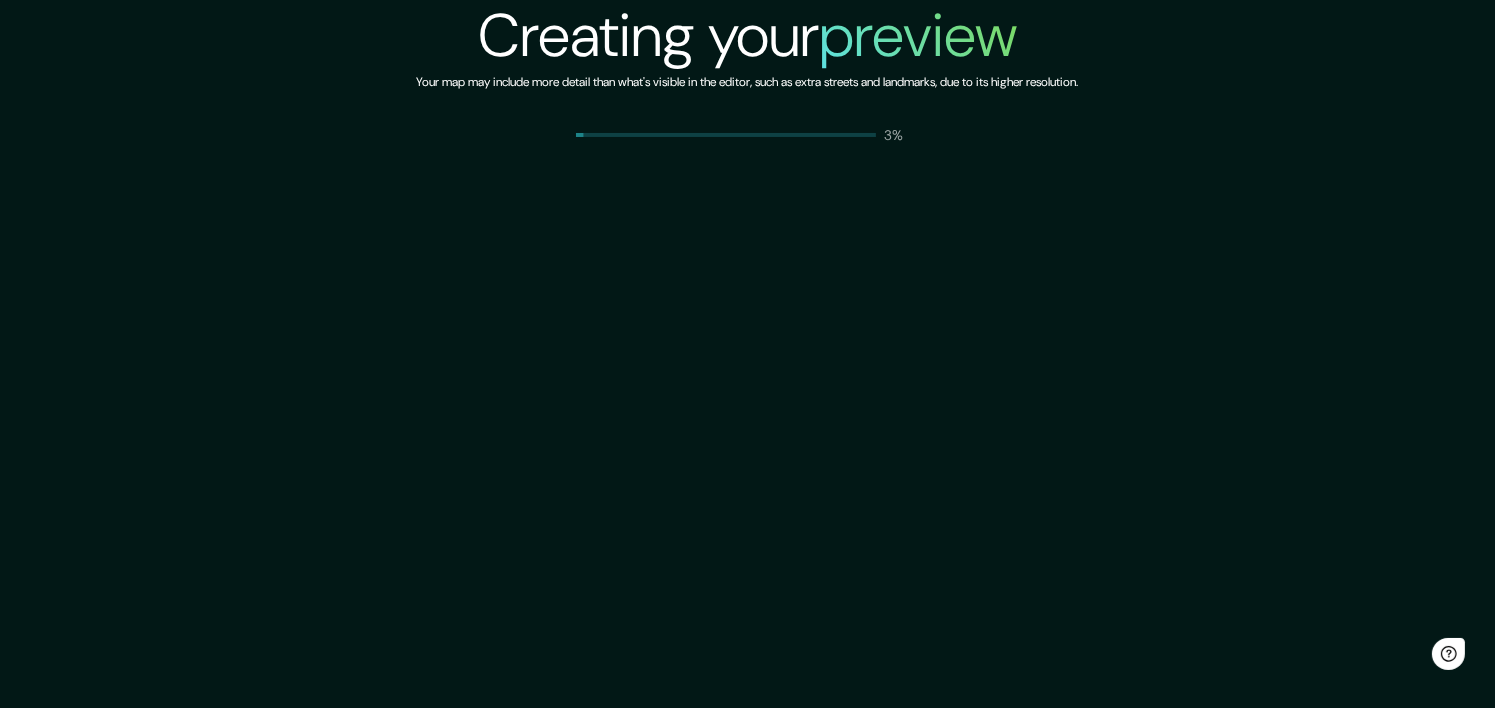 scroll, scrollTop: 0, scrollLeft: 0, axis: both 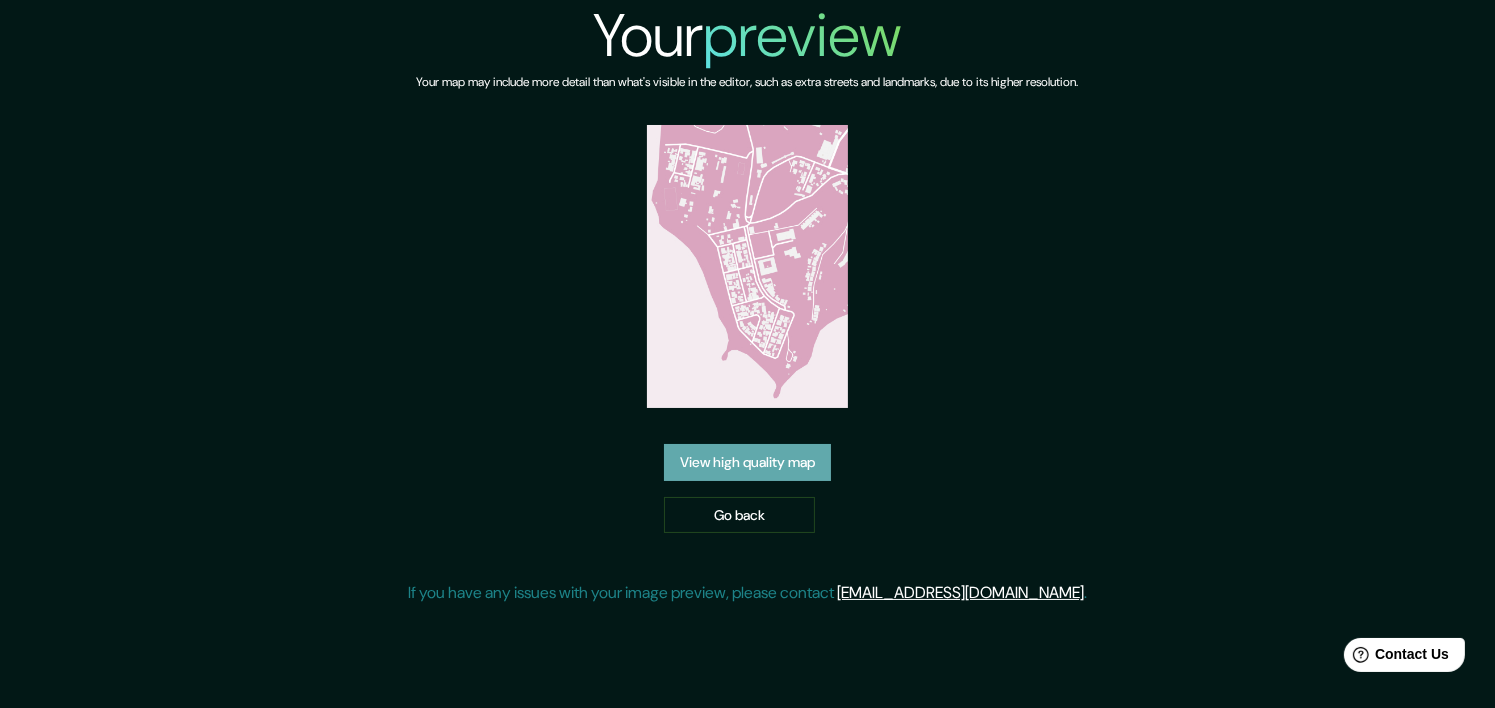 click on "View high quality map" at bounding box center (747, 462) 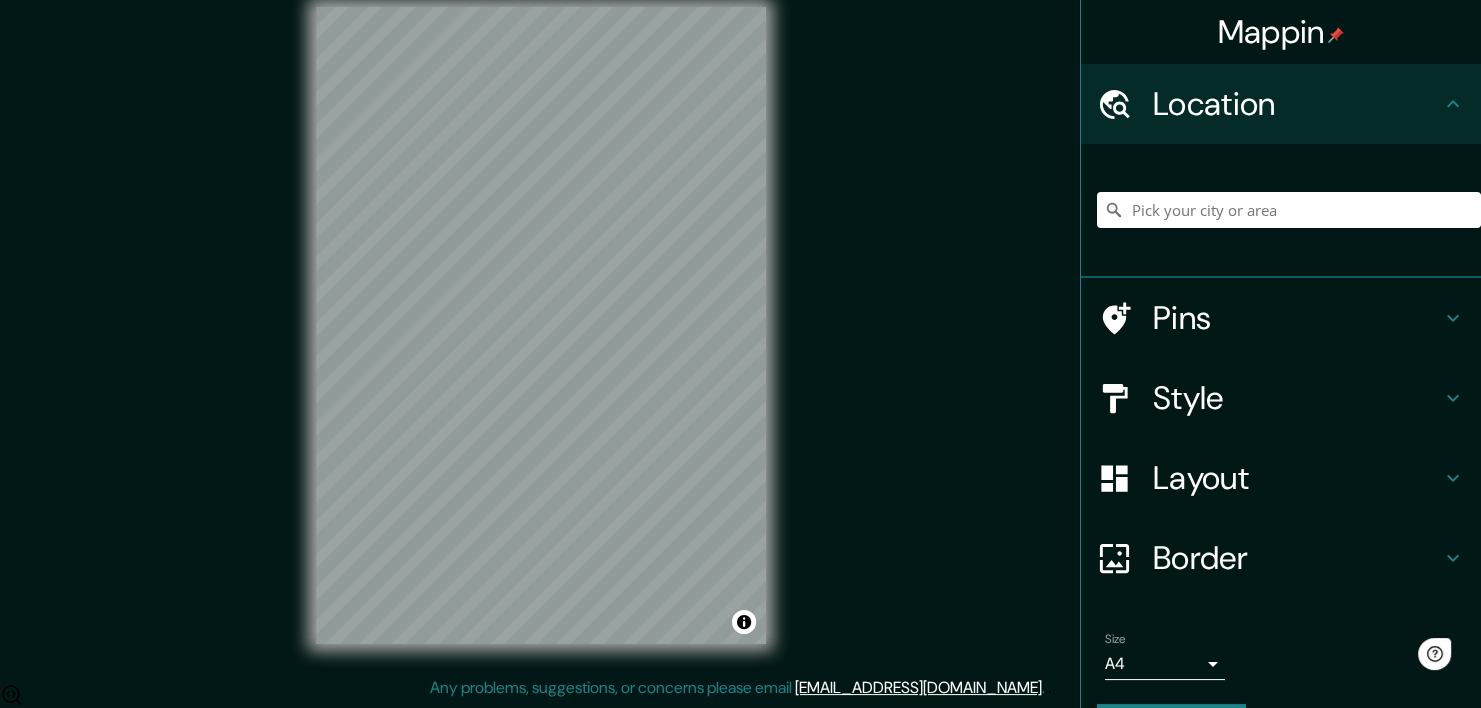 scroll, scrollTop: 0, scrollLeft: 0, axis: both 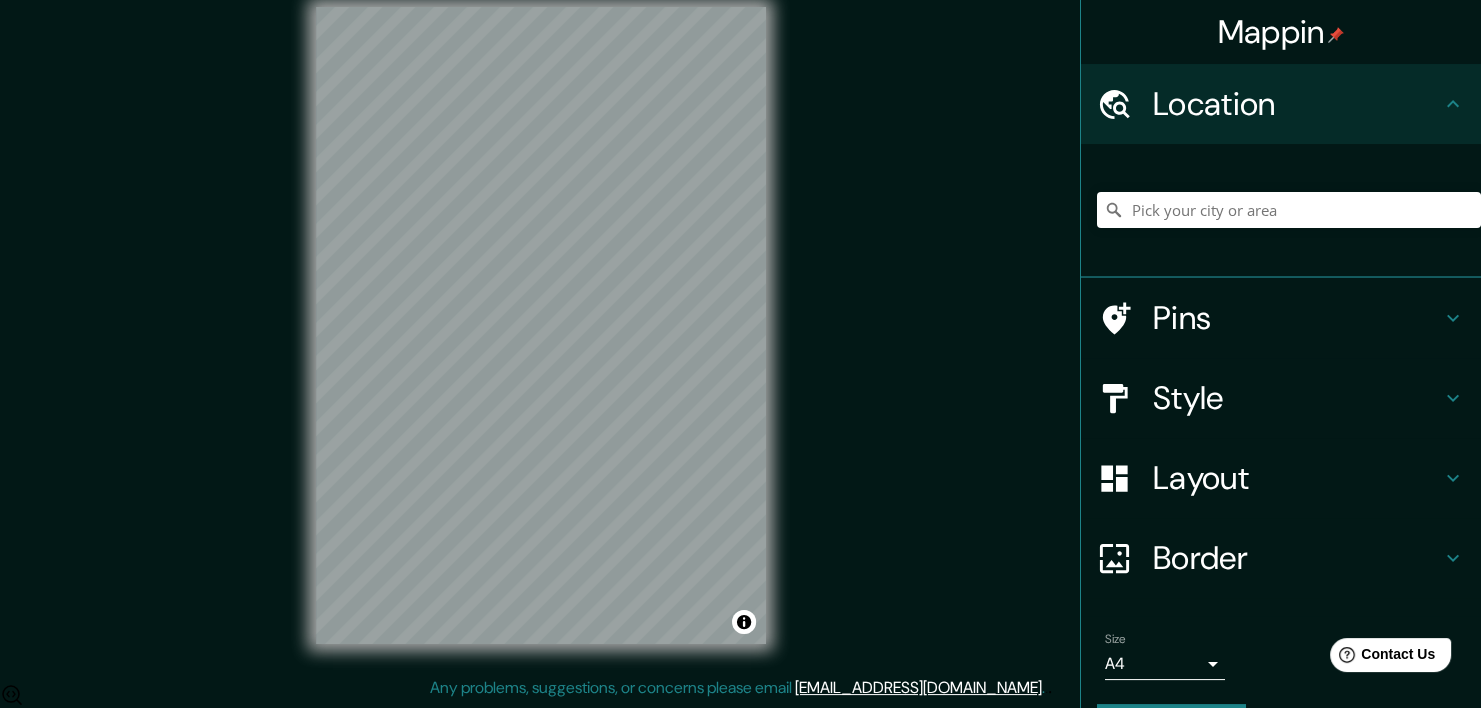 click on "Style" at bounding box center (1297, 398) 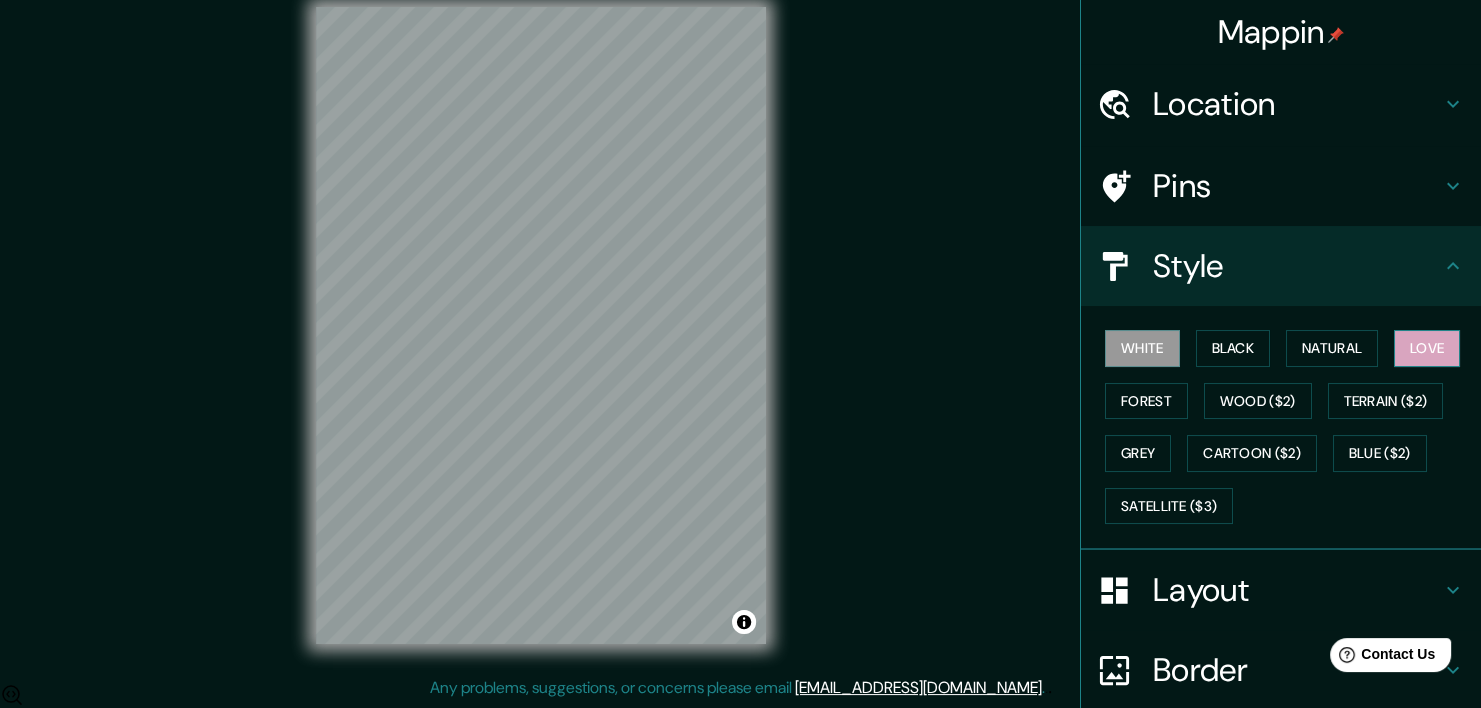 click on "Love" at bounding box center [1427, 348] 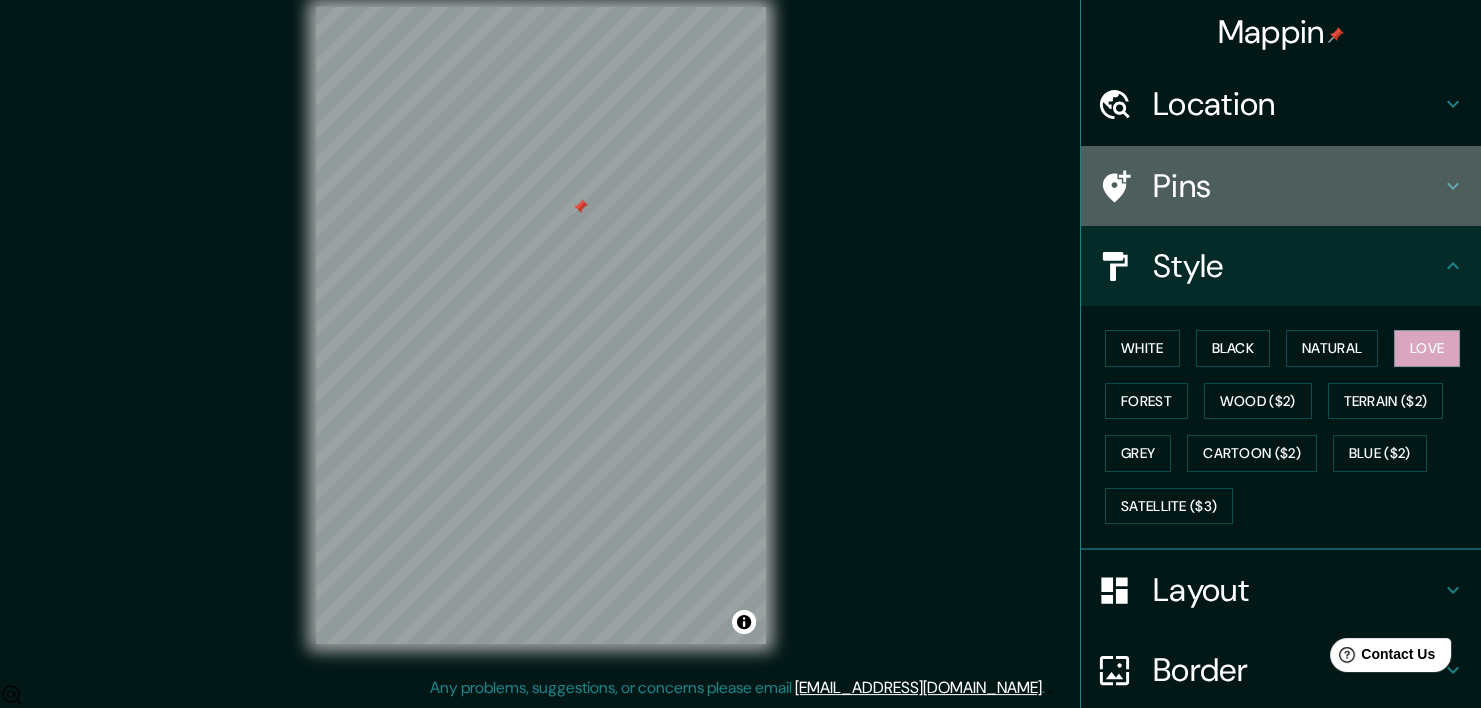 click on "Pins" at bounding box center [1297, 186] 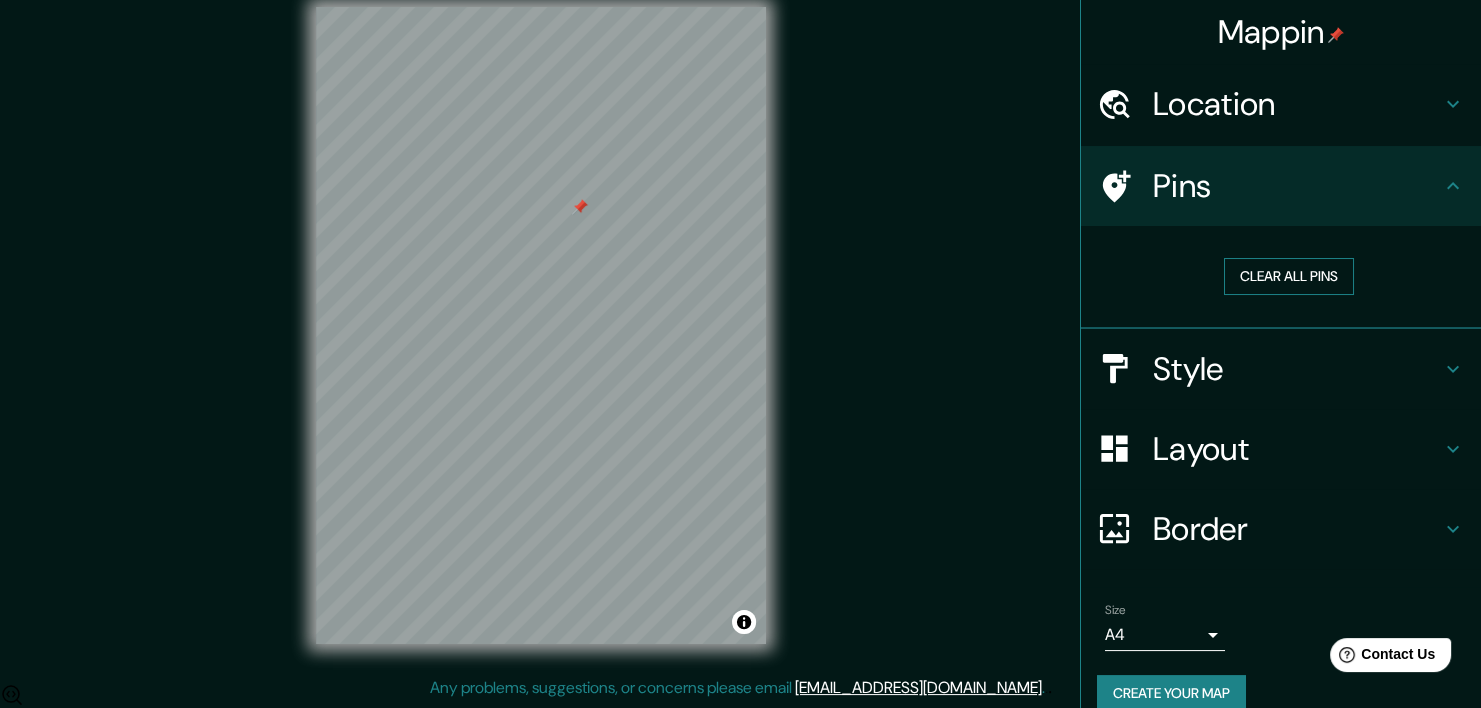 click on "Clear all pins" at bounding box center [1289, 276] 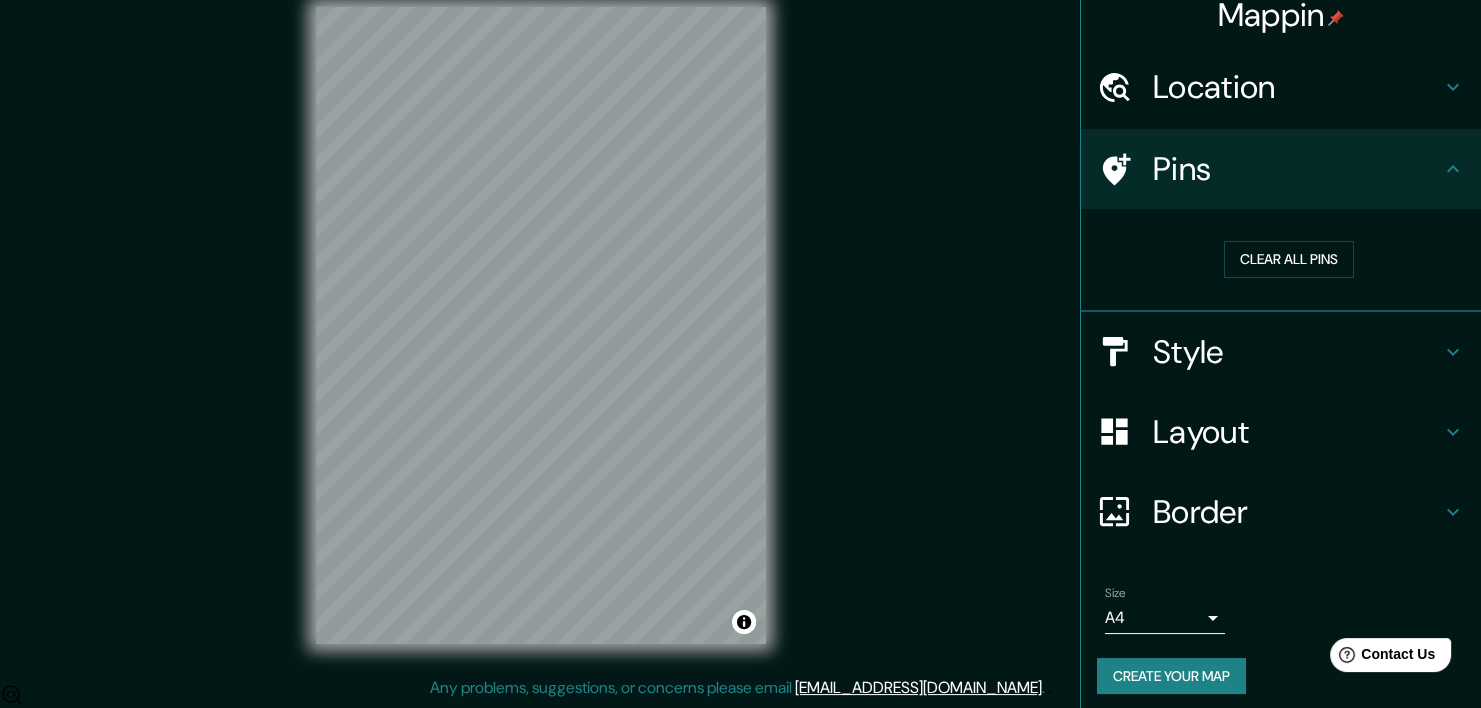 scroll, scrollTop: 25, scrollLeft: 0, axis: vertical 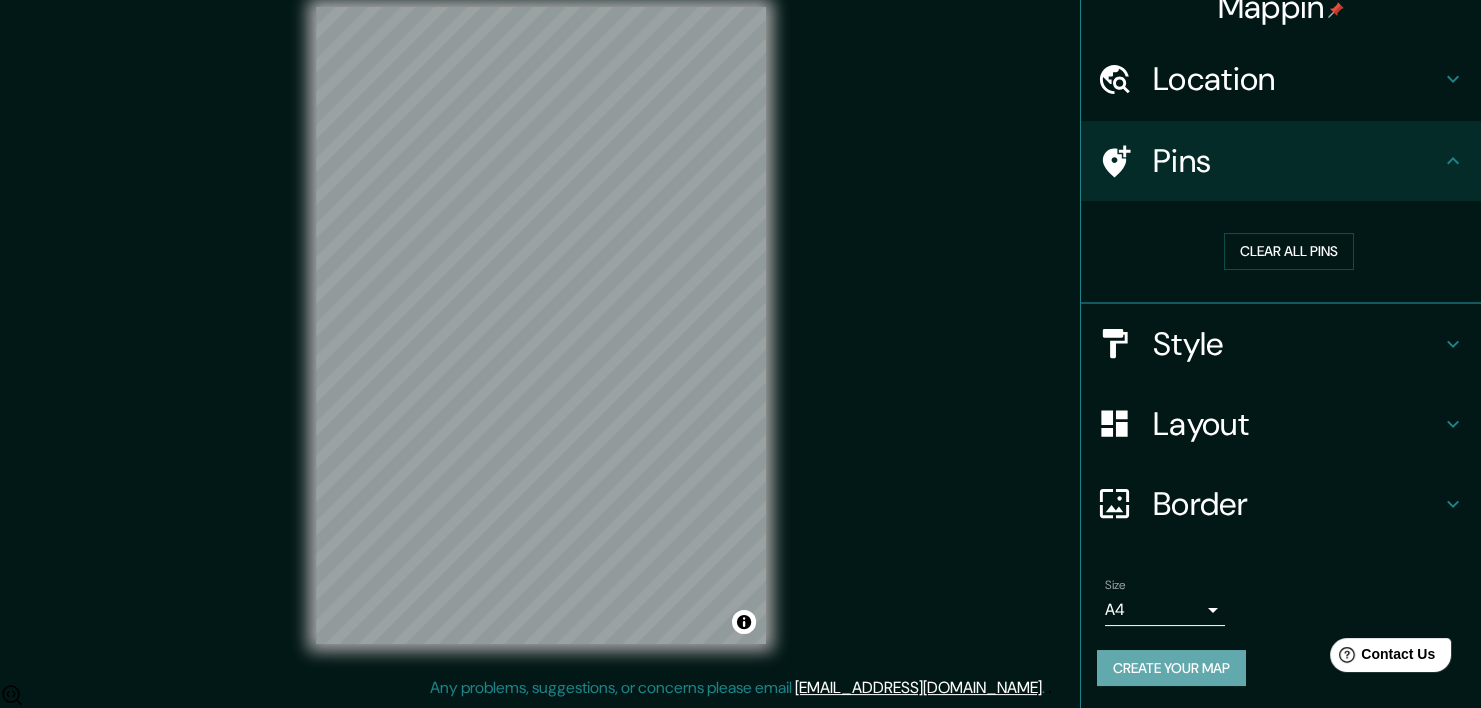 click on "Create your map" at bounding box center [1171, 668] 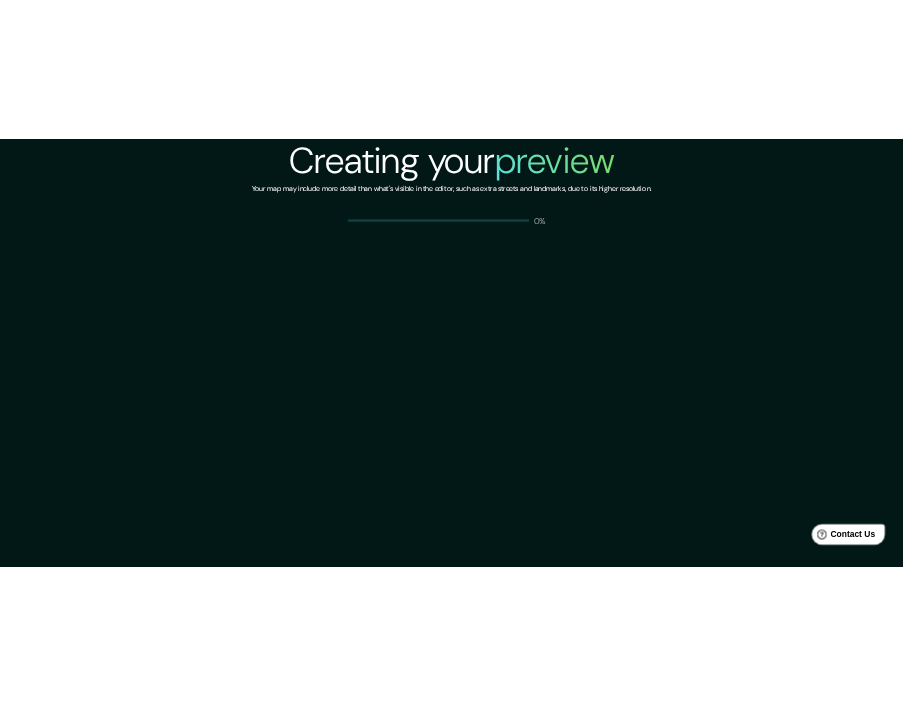 scroll, scrollTop: 0, scrollLeft: 0, axis: both 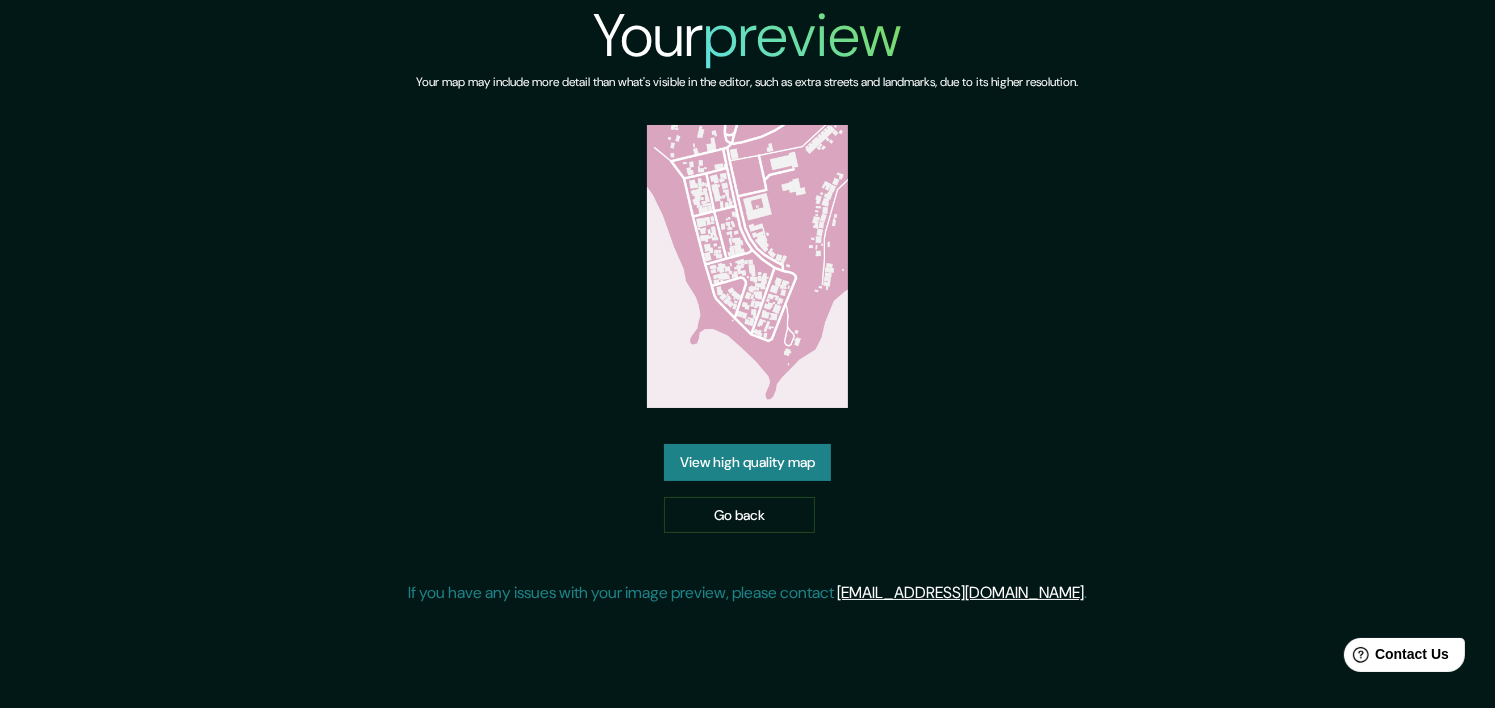 click on "View high quality map" at bounding box center (747, 462) 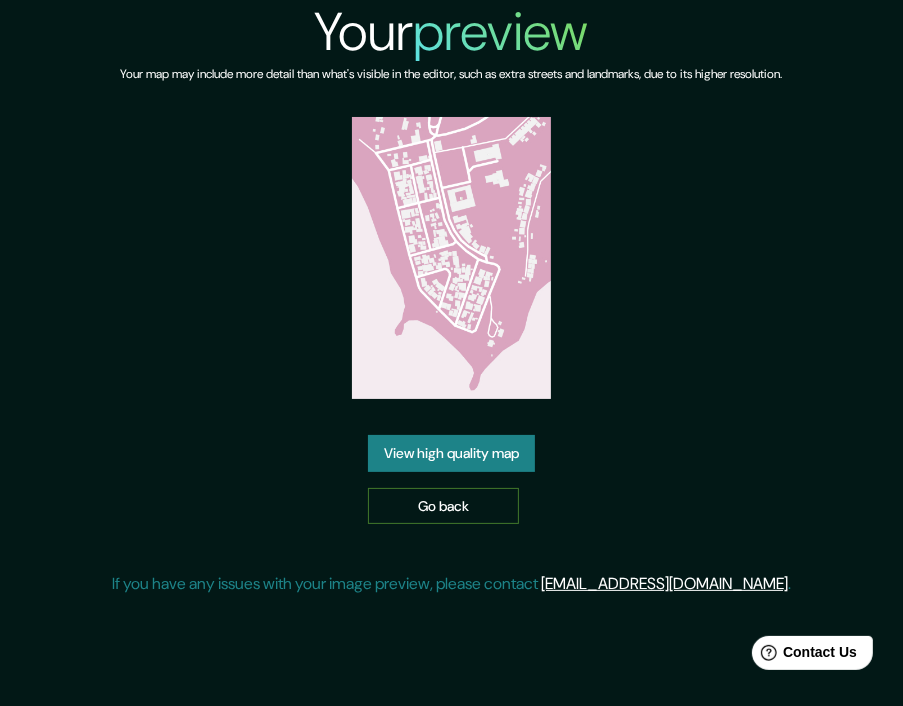 click on "Go back" at bounding box center [443, 506] 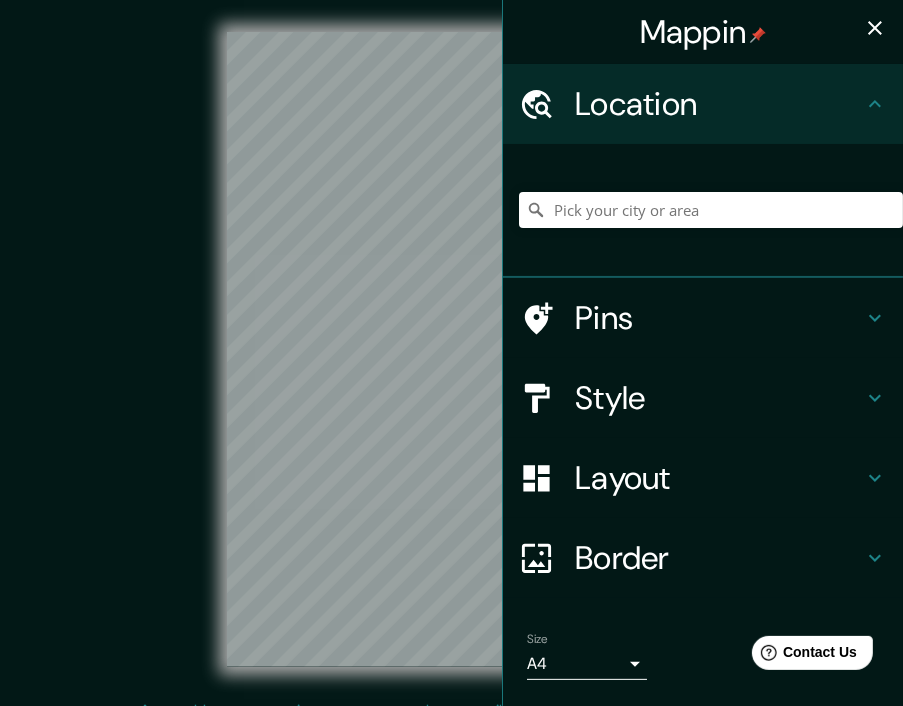 click on "Mappin Location Pins Style Layout Border Choose a border.  Hint : you can make layers of the frame opaque to create some cool effects. None Simple Transparent Fancy Size A4 single Zoom level too high - zoom in more Create your map © Mapbox   © OpenStreetMap   Improve this map Any problems, suggestions, or concerns please email    [EMAIL_ADDRESS][DOMAIN_NAME] . . ." at bounding box center [451, 365] 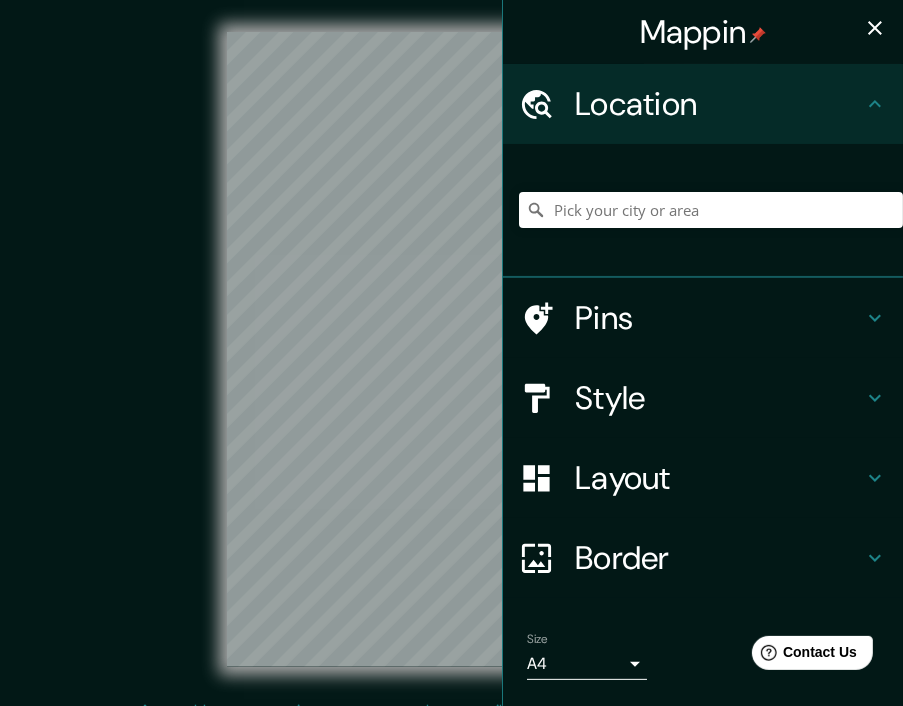 click on "Mappin Location Pins Style Layout Border Choose a border.  Hint : you can make layers of the frame opaque to create some cool effects. None Simple Transparent Fancy Size A4 single Zoom level too high - zoom in more Create your map © Mapbox   © OpenStreetMap   Improve this map Any problems, suggestions, or concerns please email    [EMAIL_ADDRESS][DOMAIN_NAME] . . ." at bounding box center [451, 365] 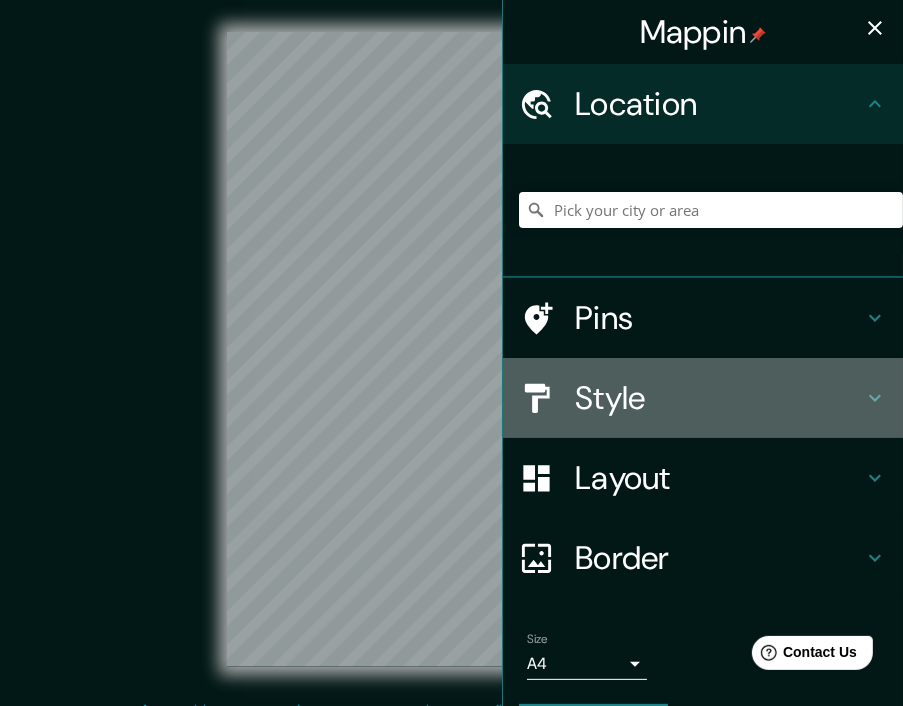 click on "Style" at bounding box center [719, 398] 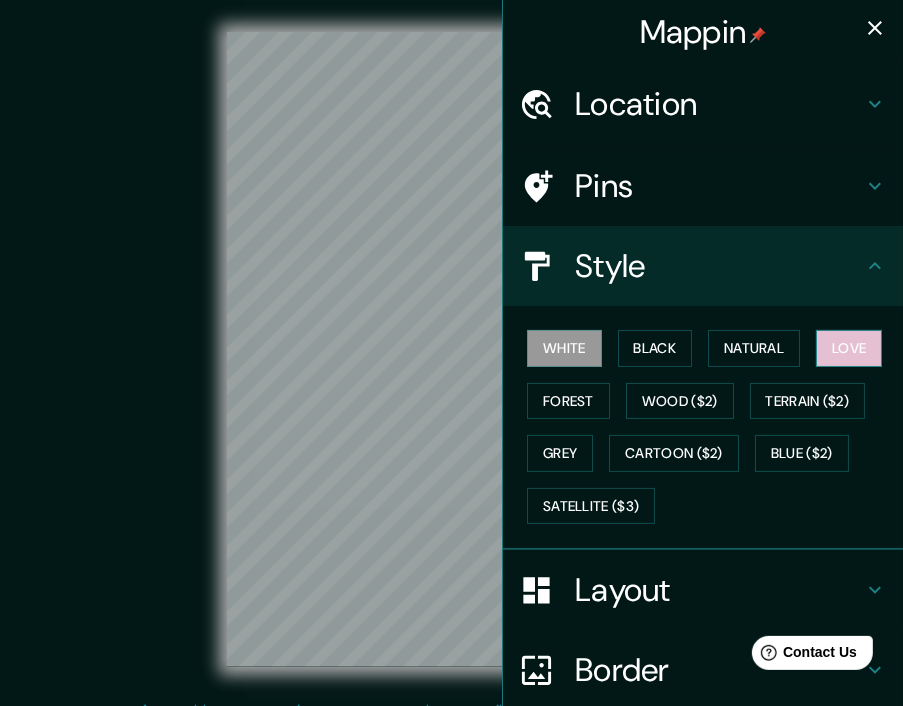 click on "Love" at bounding box center (849, 348) 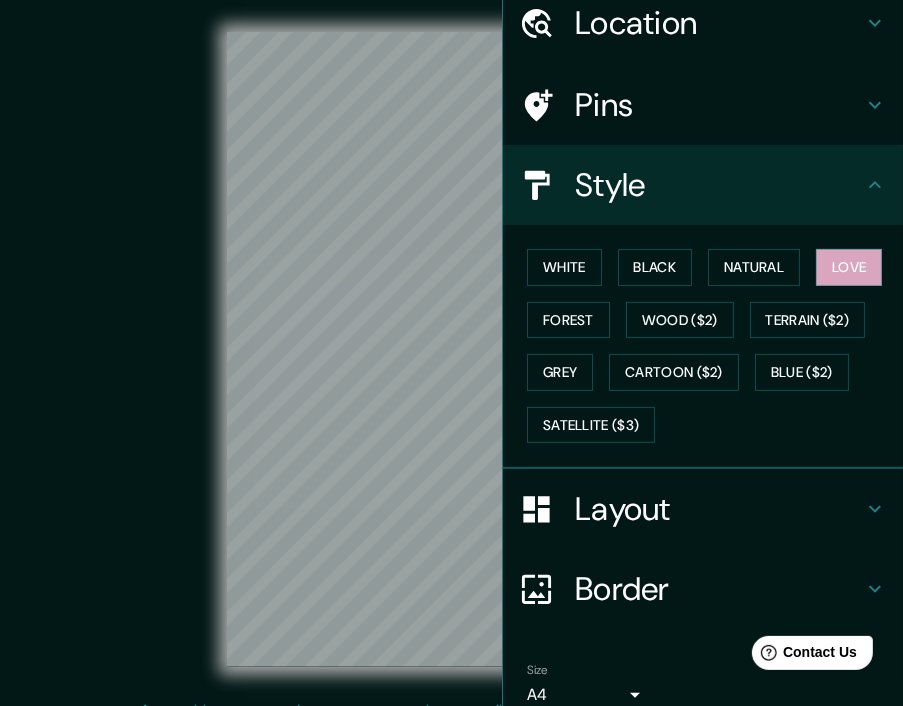 scroll, scrollTop: 168, scrollLeft: 0, axis: vertical 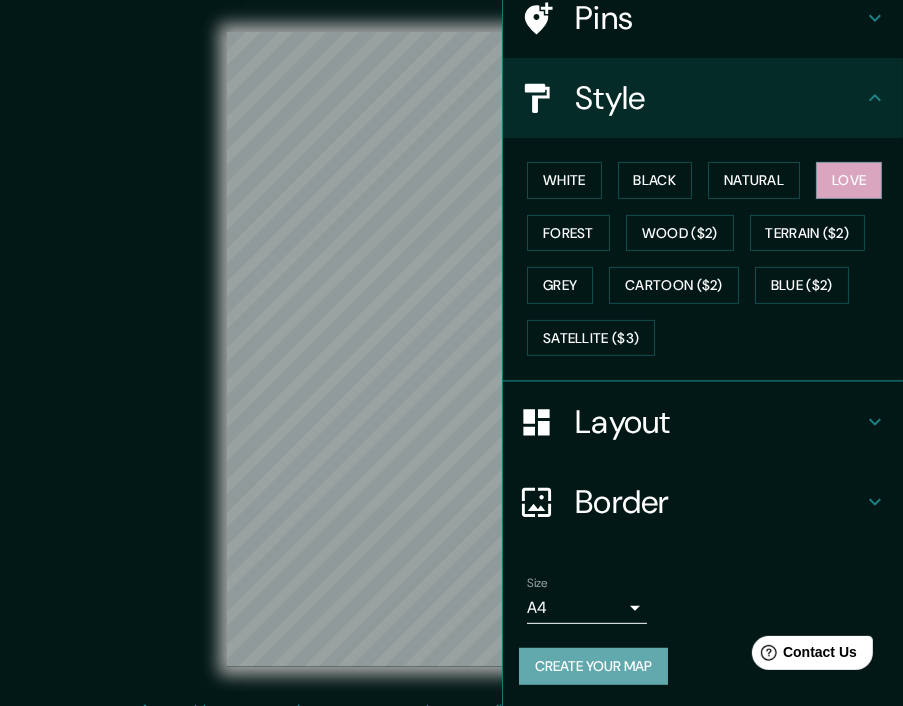 click on "Create your map" at bounding box center (593, 666) 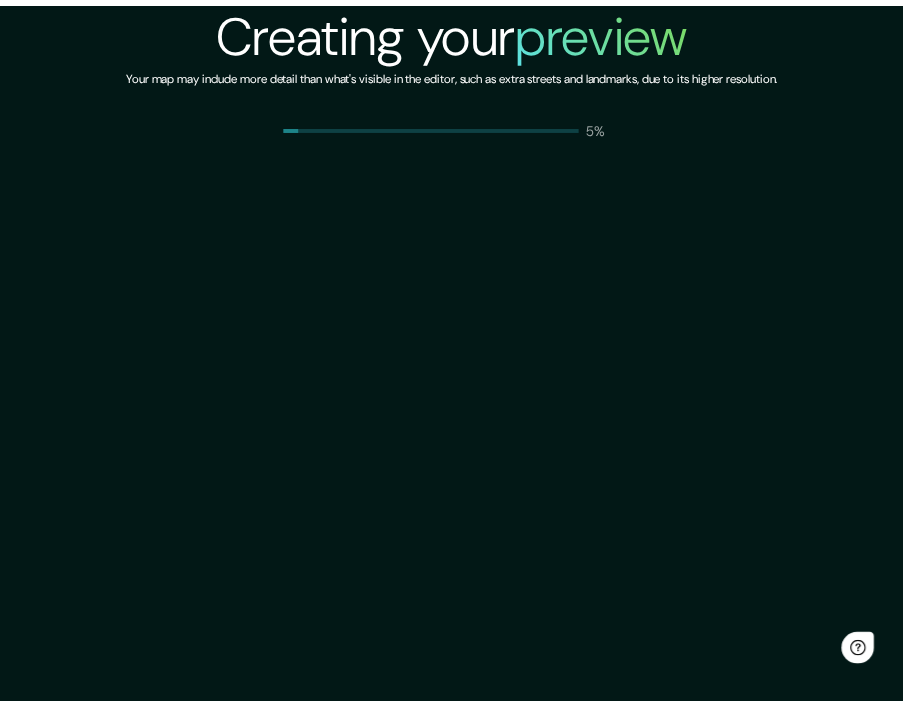 scroll, scrollTop: 0, scrollLeft: 0, axis: both 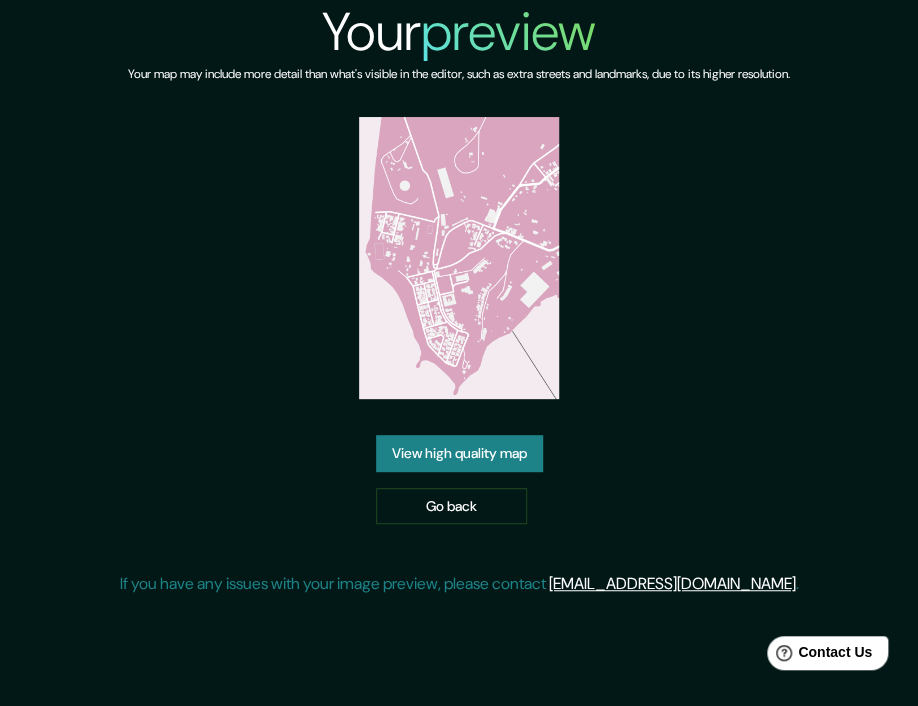 click on "View high quality map" at bounding box center [459, 453] 